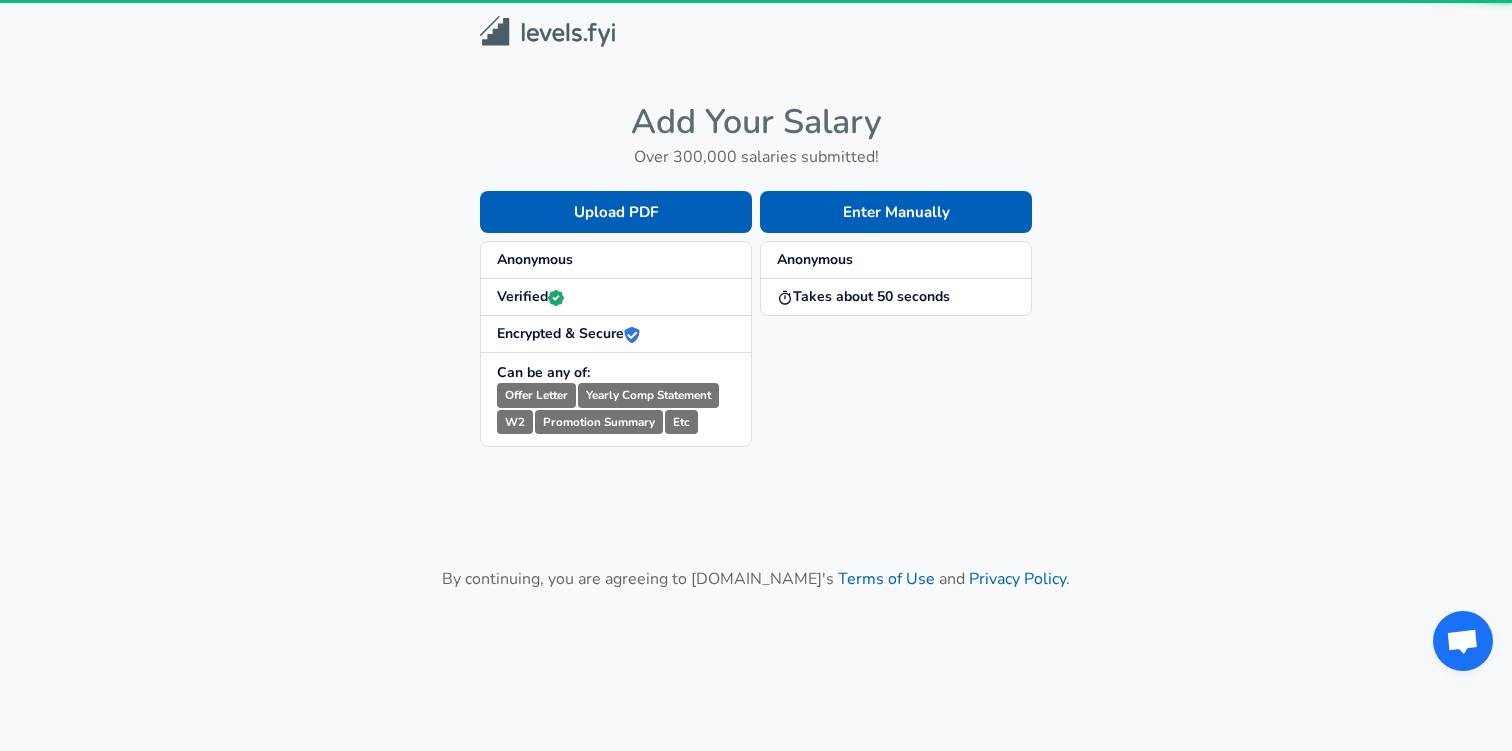 scroll, scrollTop: 0, scrollLeft: 0, axis: both 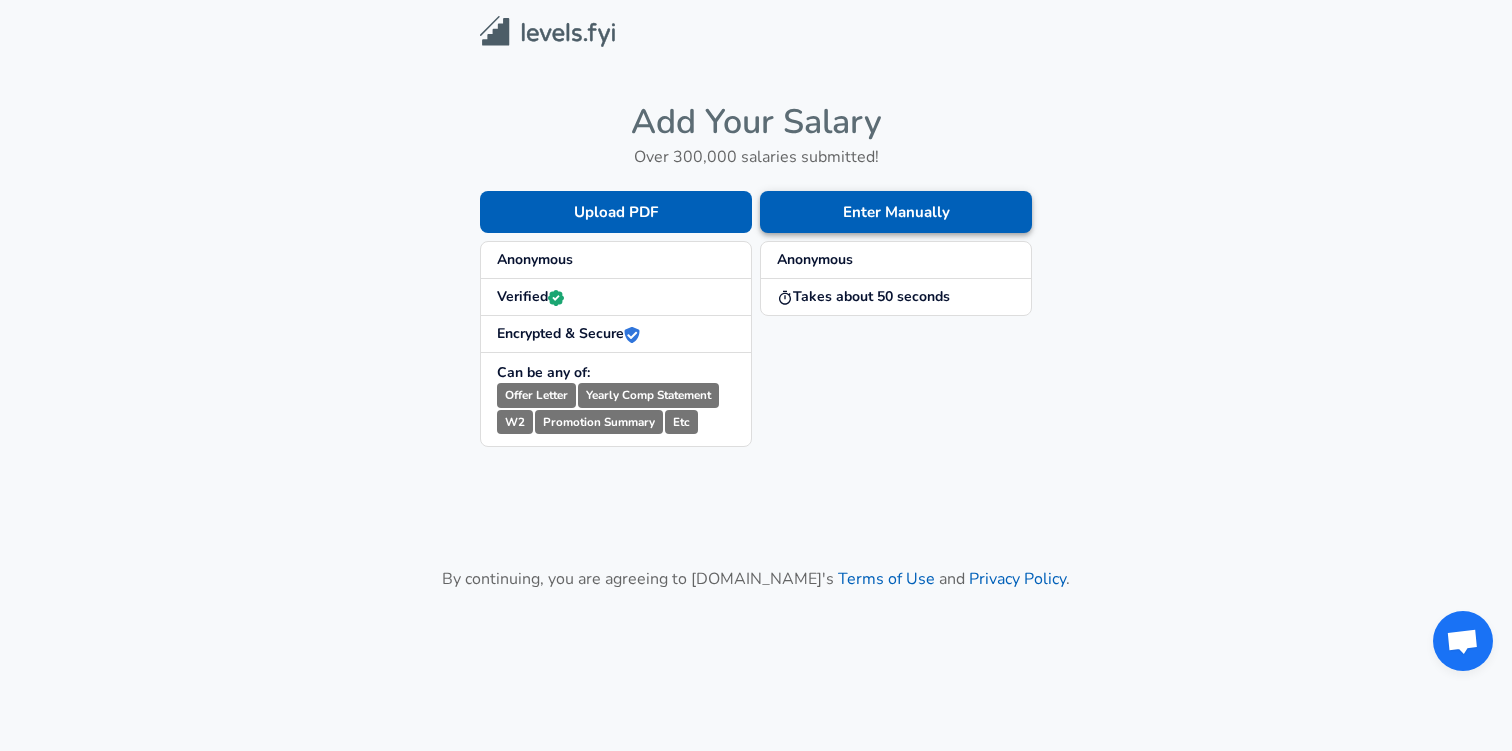 click on "Enter Manually" at bounding box center [896, 212] 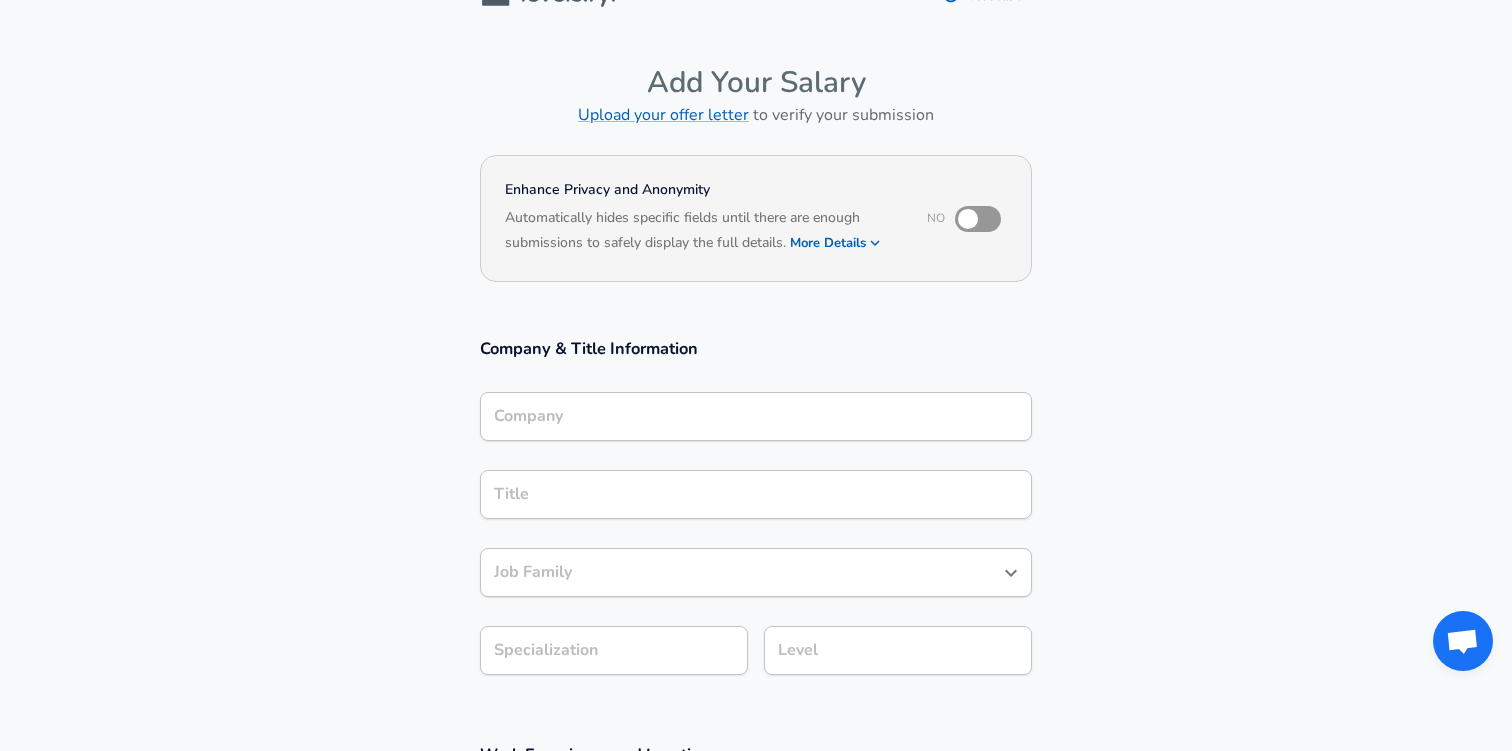 click on "Company" at bounding box center [756, 416] 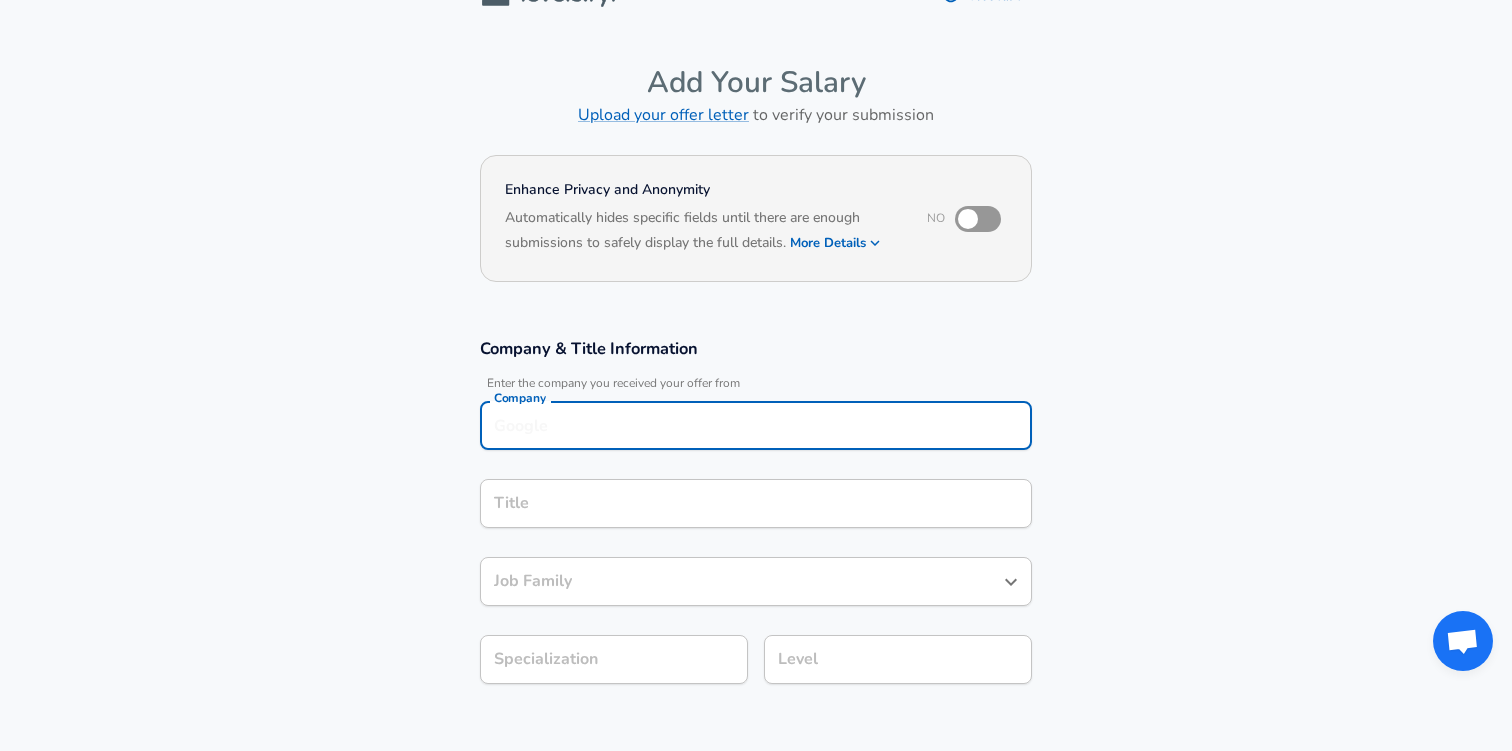 scroll, scrollTop: 62, scrollLeft: 0, axis: vertical 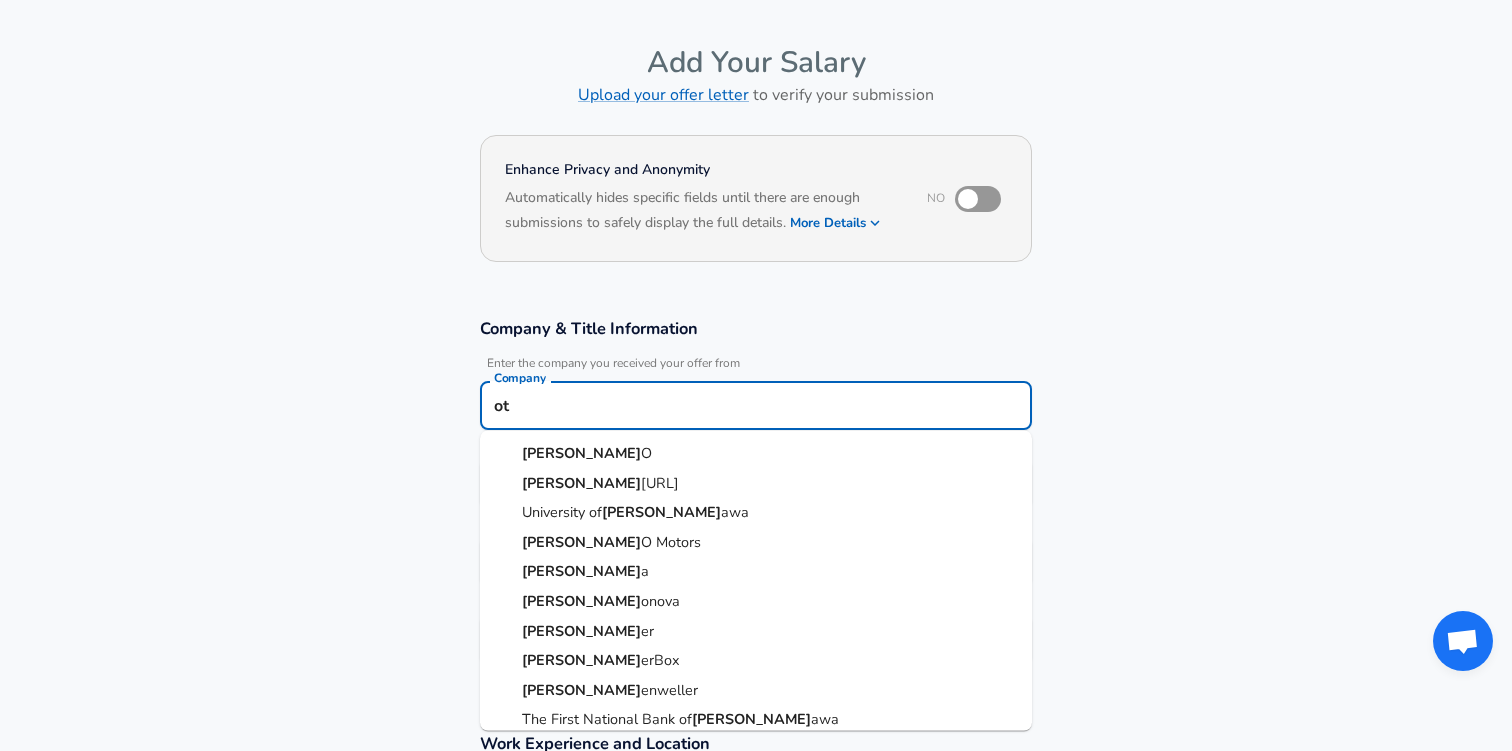 type on "o" 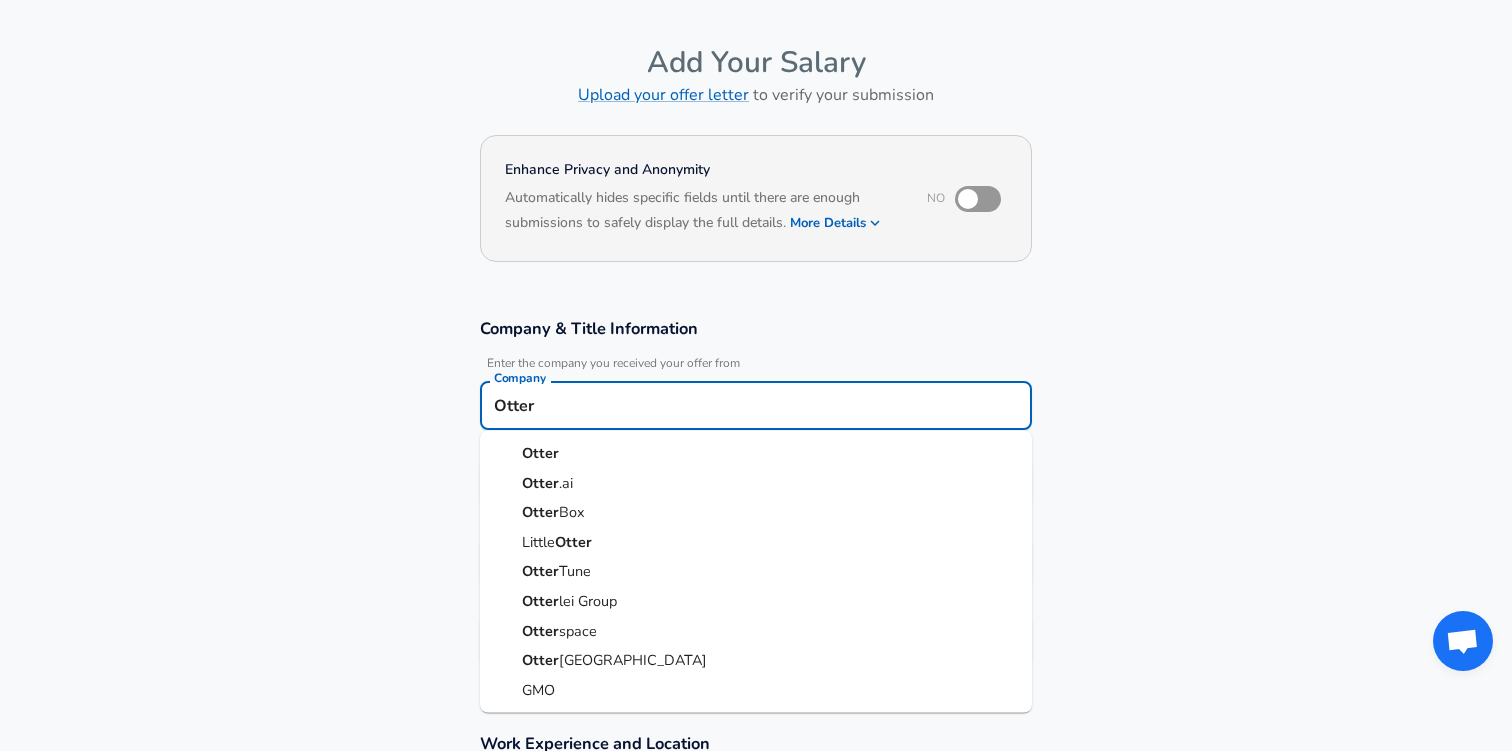 click on "Otter .ai" at bounding box center (756, 483) 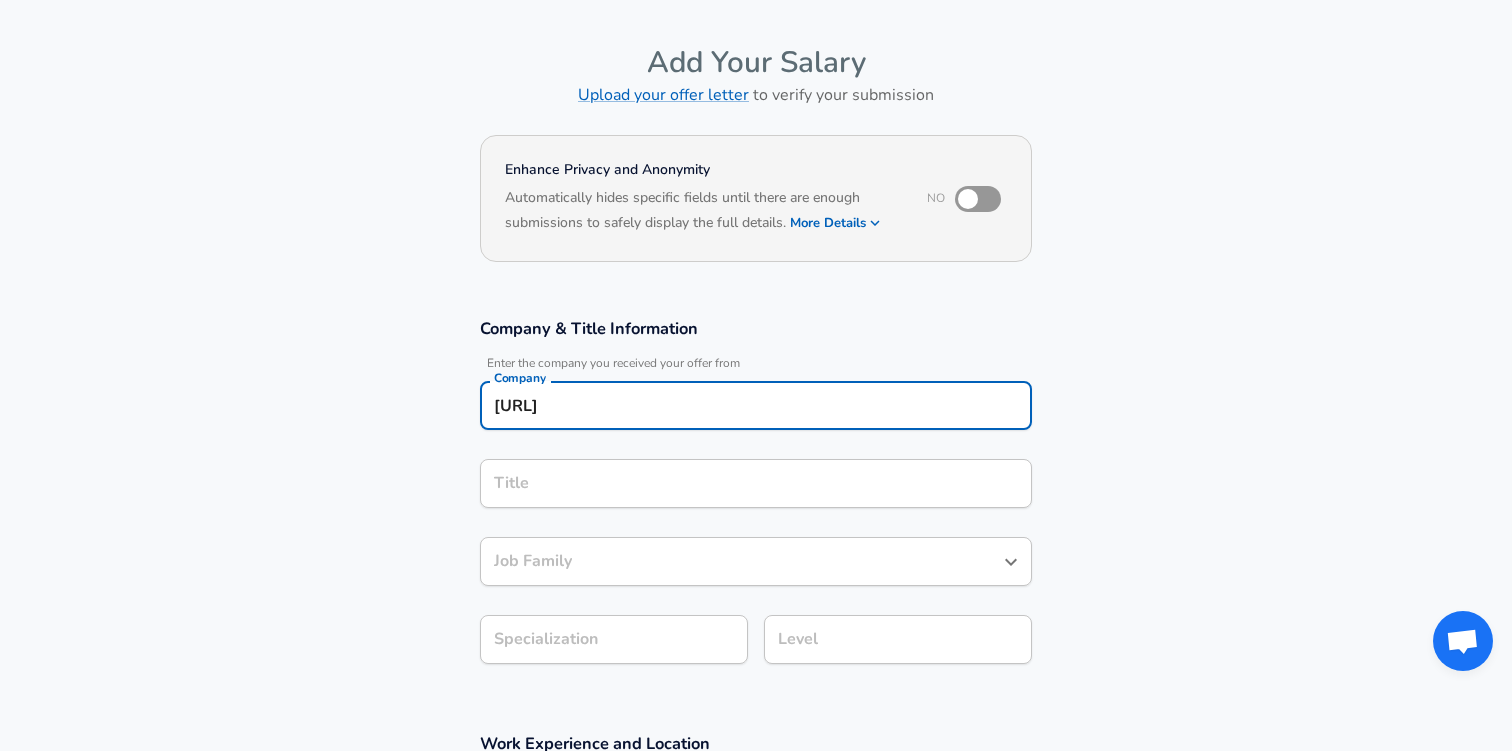 type on "[URL]" 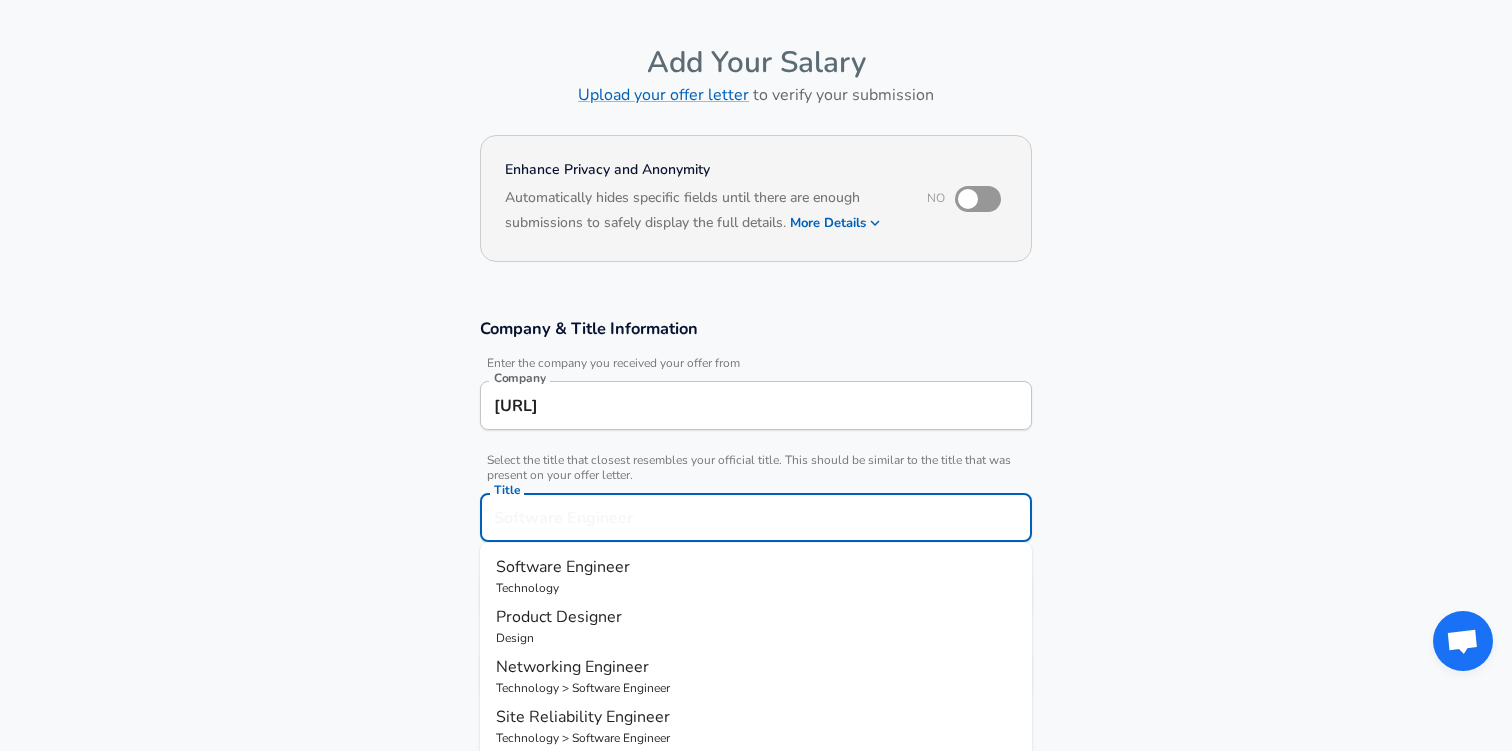 scroll, scrollTop: 102, scrollLeft: 0, axis: vertical 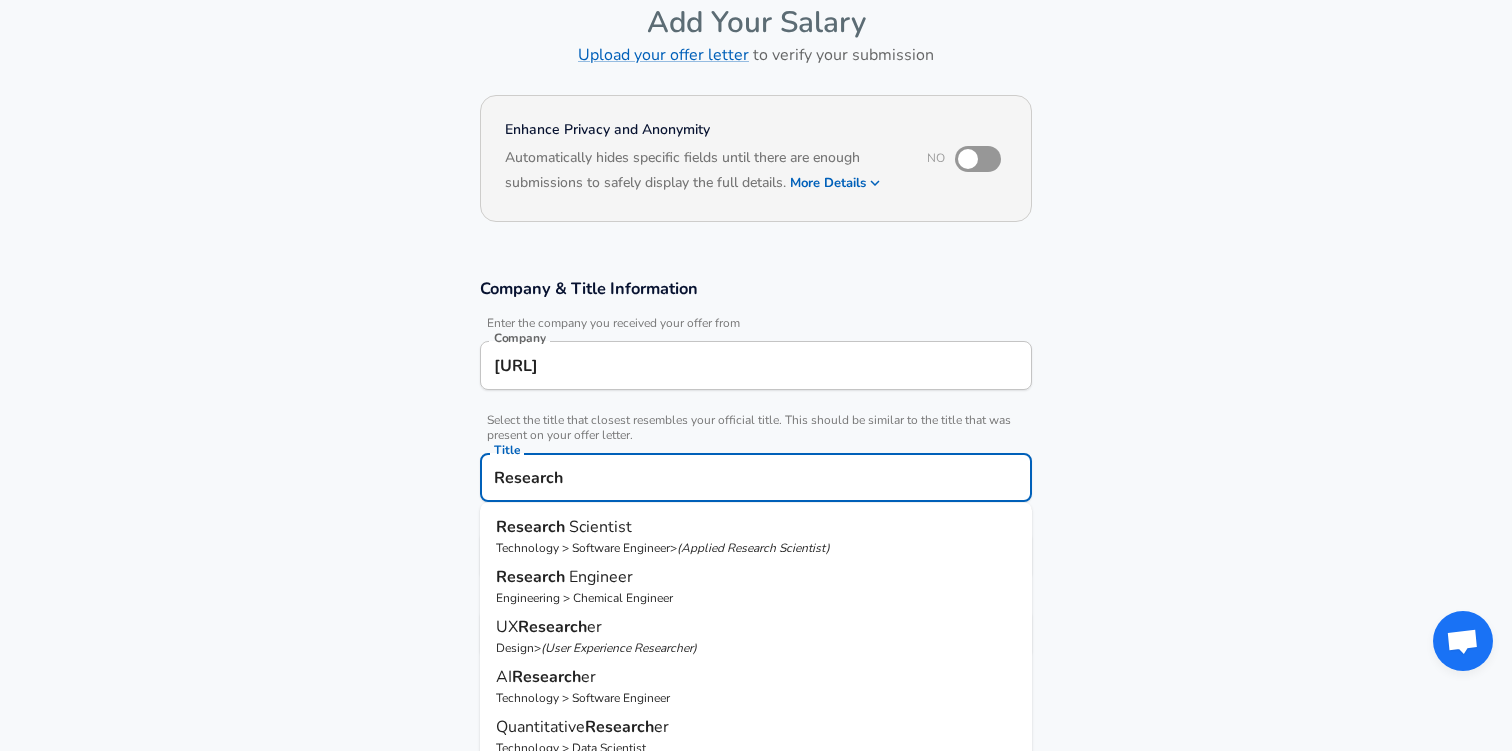 click on "Technology > Software Engineer  >  ( Applied Research Scientist )" at bounding box center (756, 548) 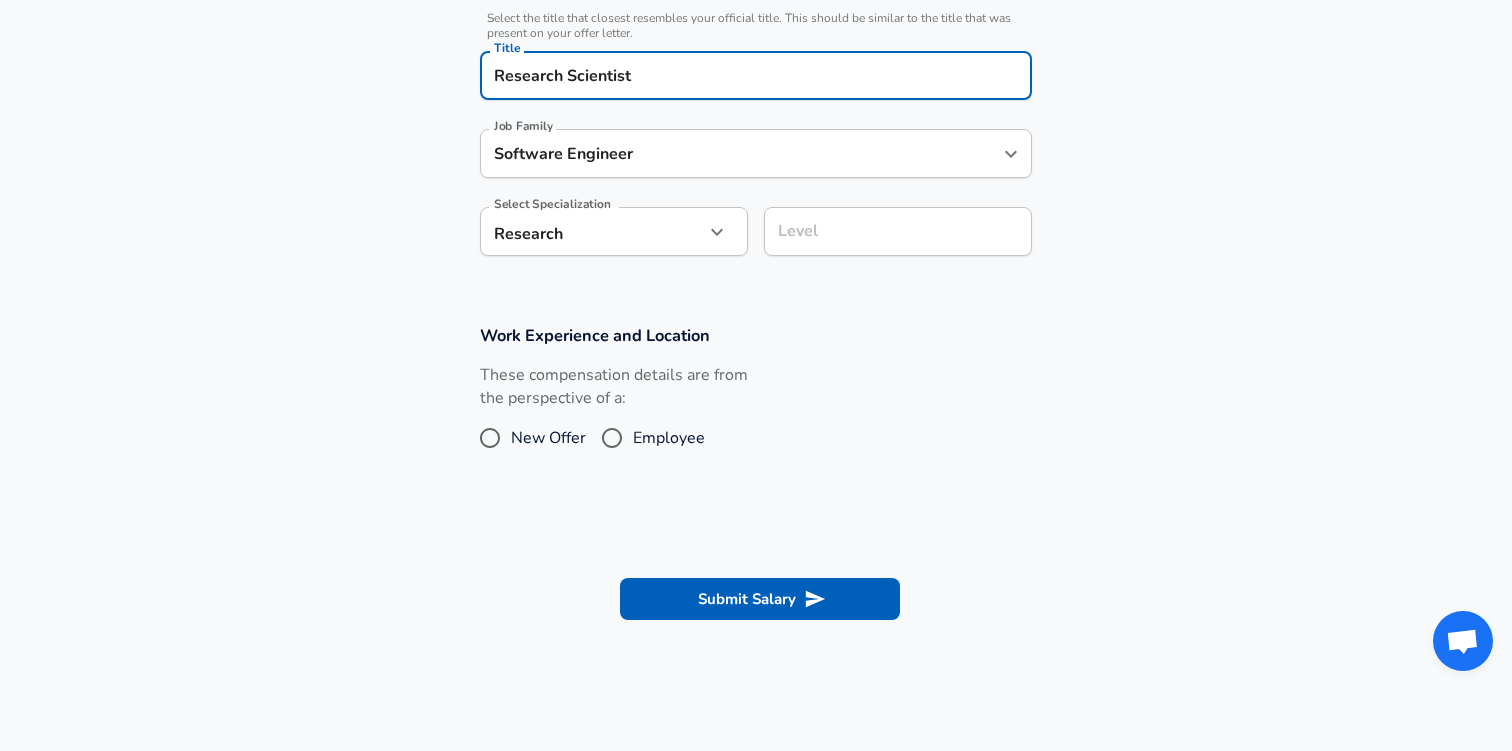 scroll, scrollTop: 562, scrollLeft: 0, axis: vertical 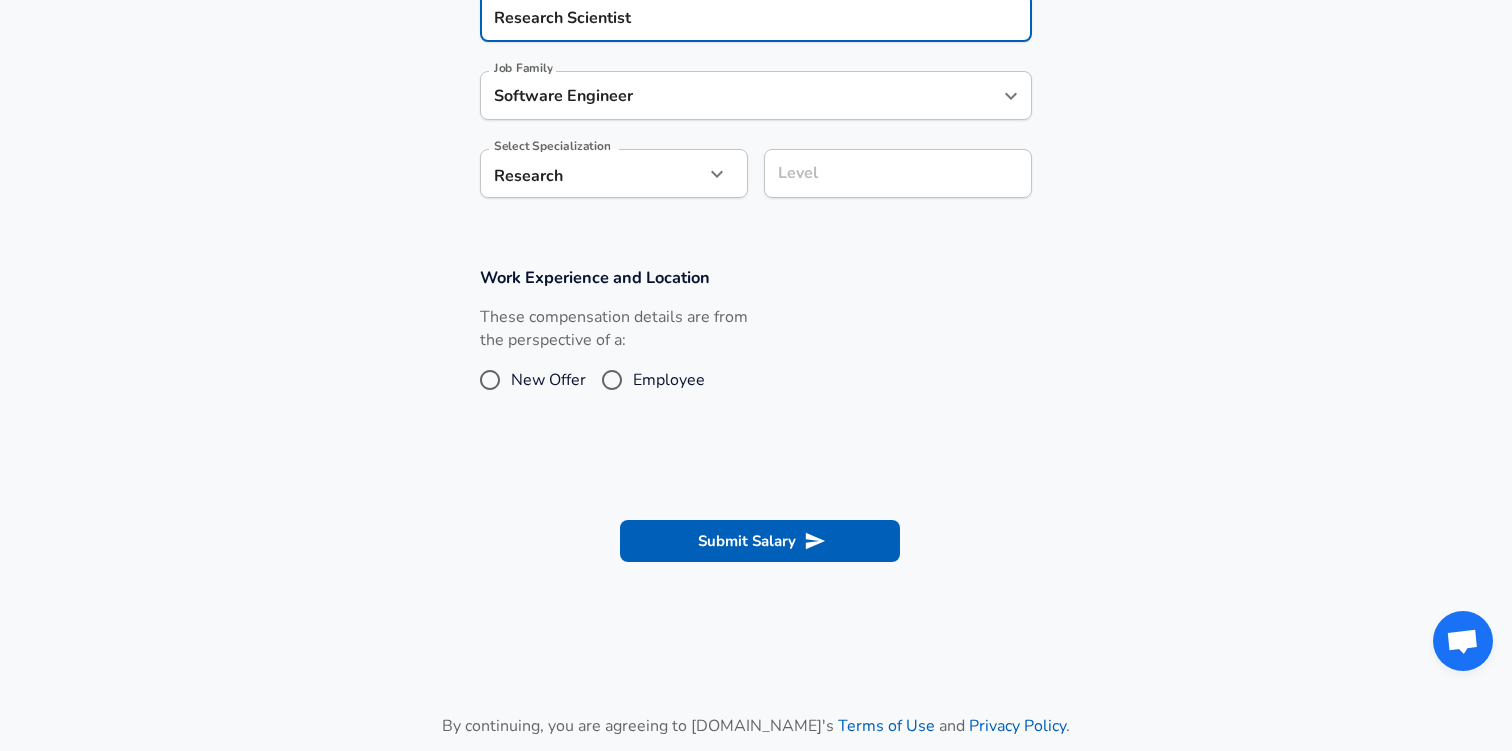 type on "Research Scientist" 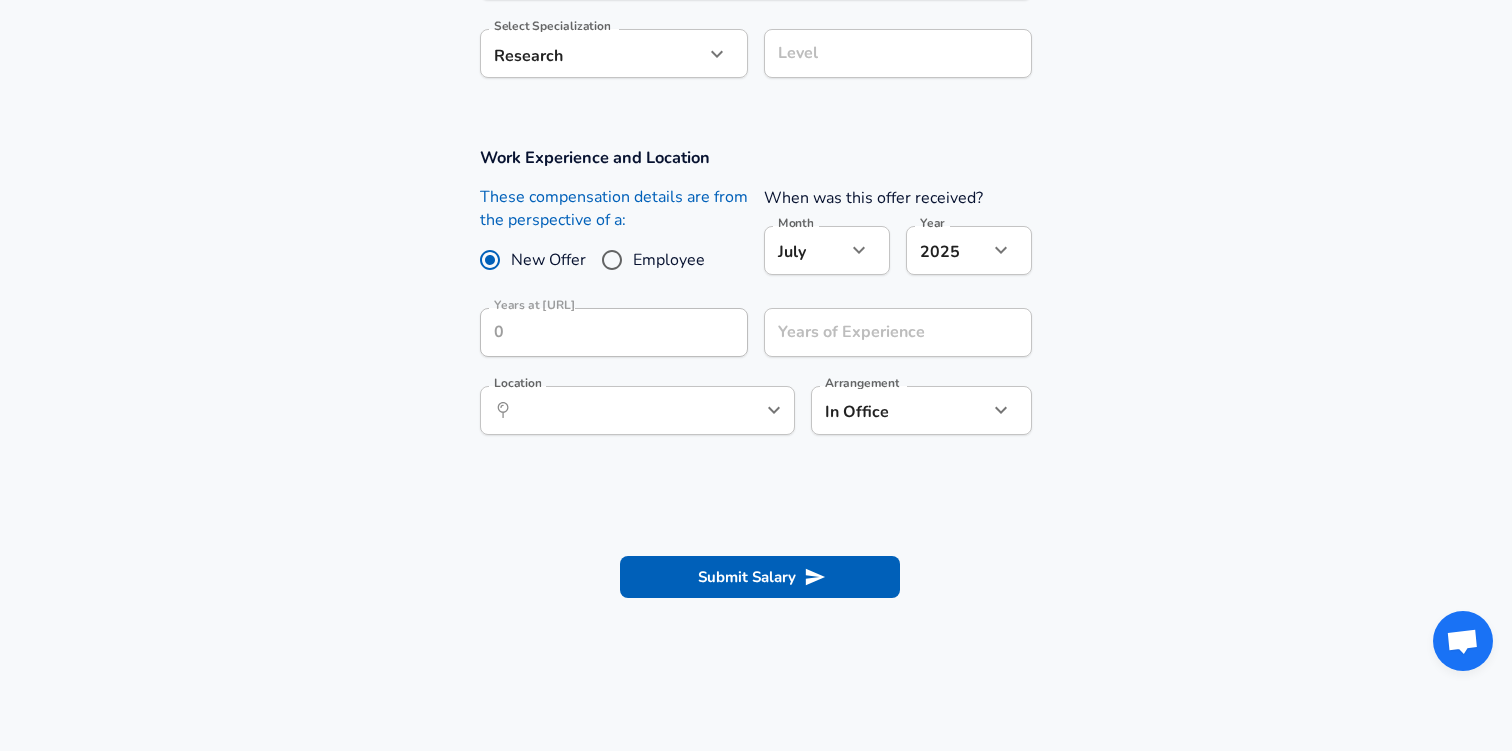 scroll, scrollTop: 717, scrollLeft: 0, axis: vertical 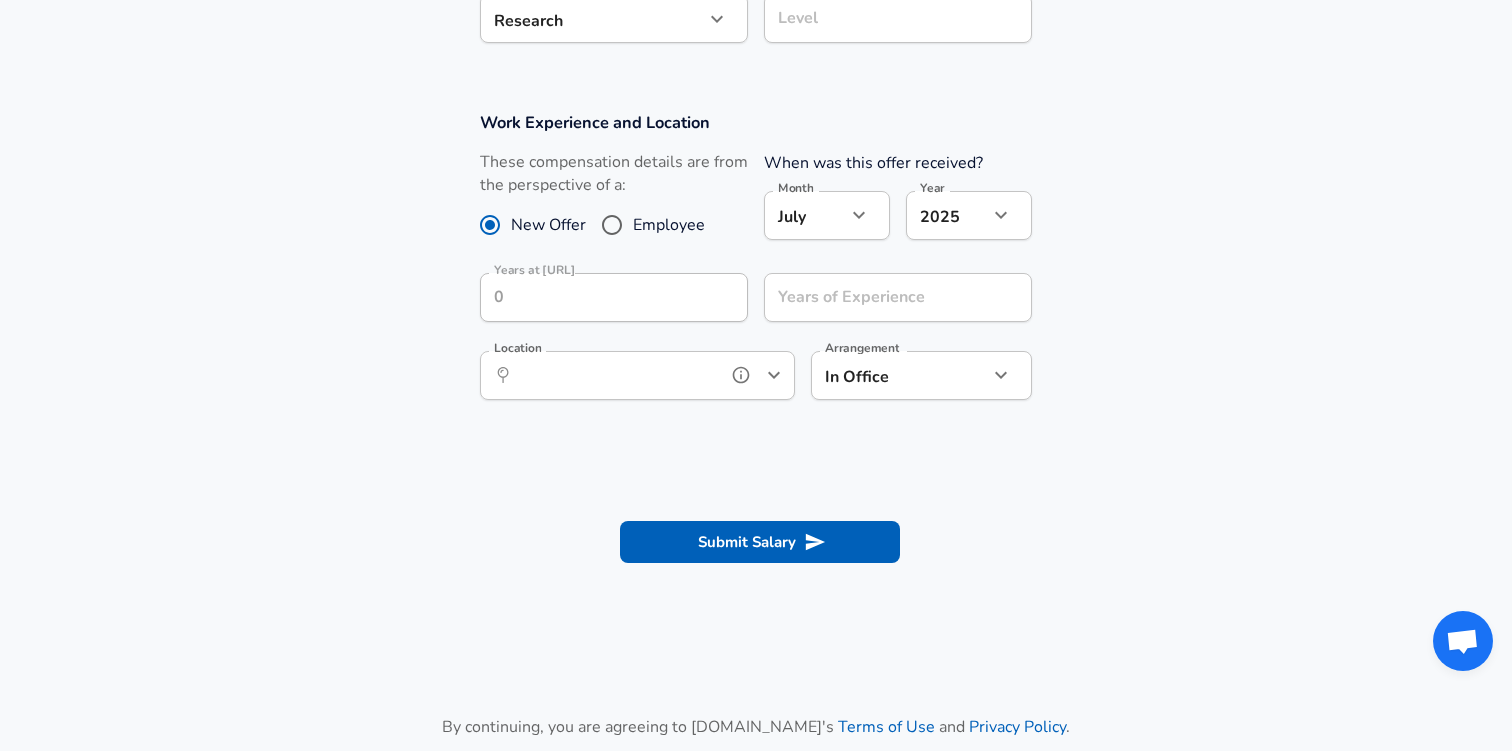 click on "Location" at bounding box center (615, 375) 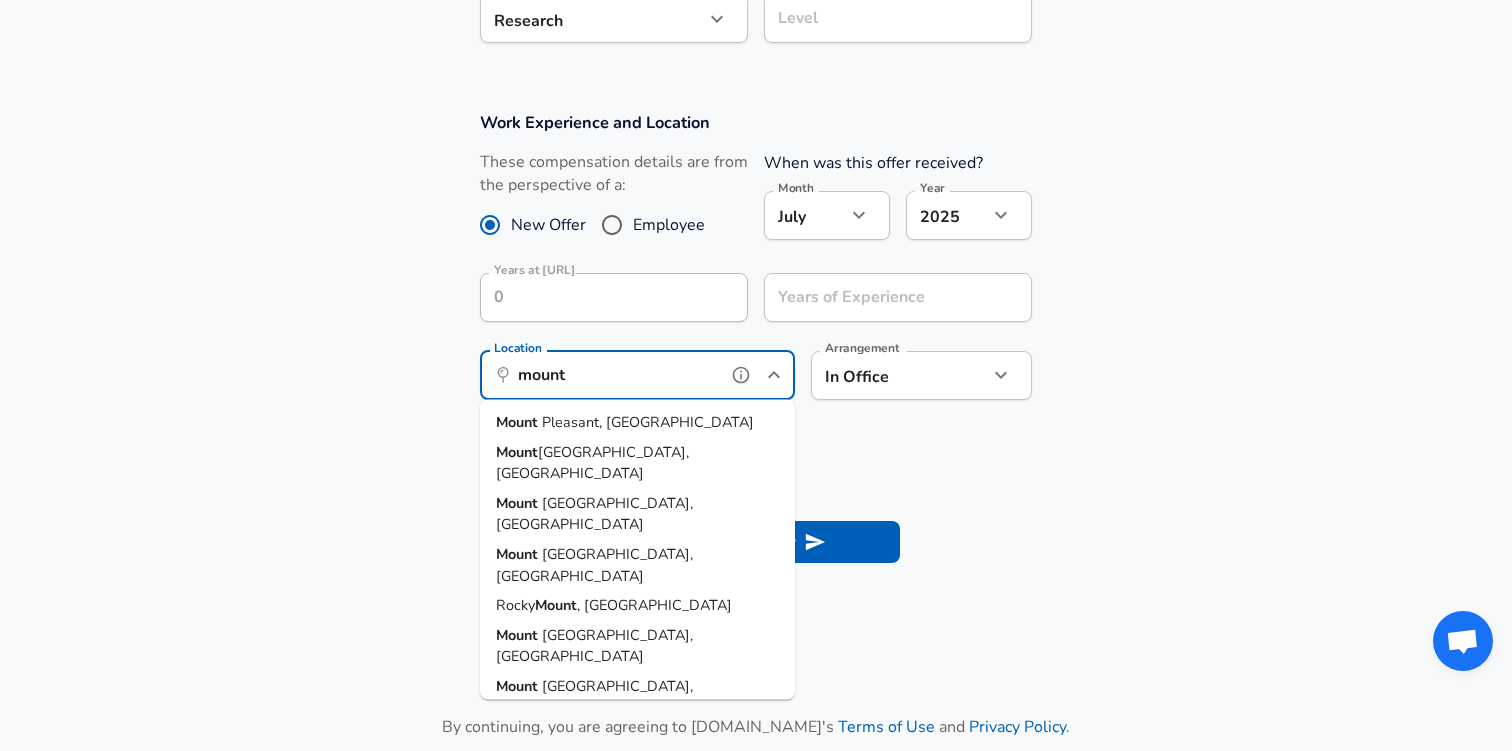 click on "[GEOGRAPHIC_DATA], [GEOGRAPHIC_DATA]" at bounding box center (637, 462) 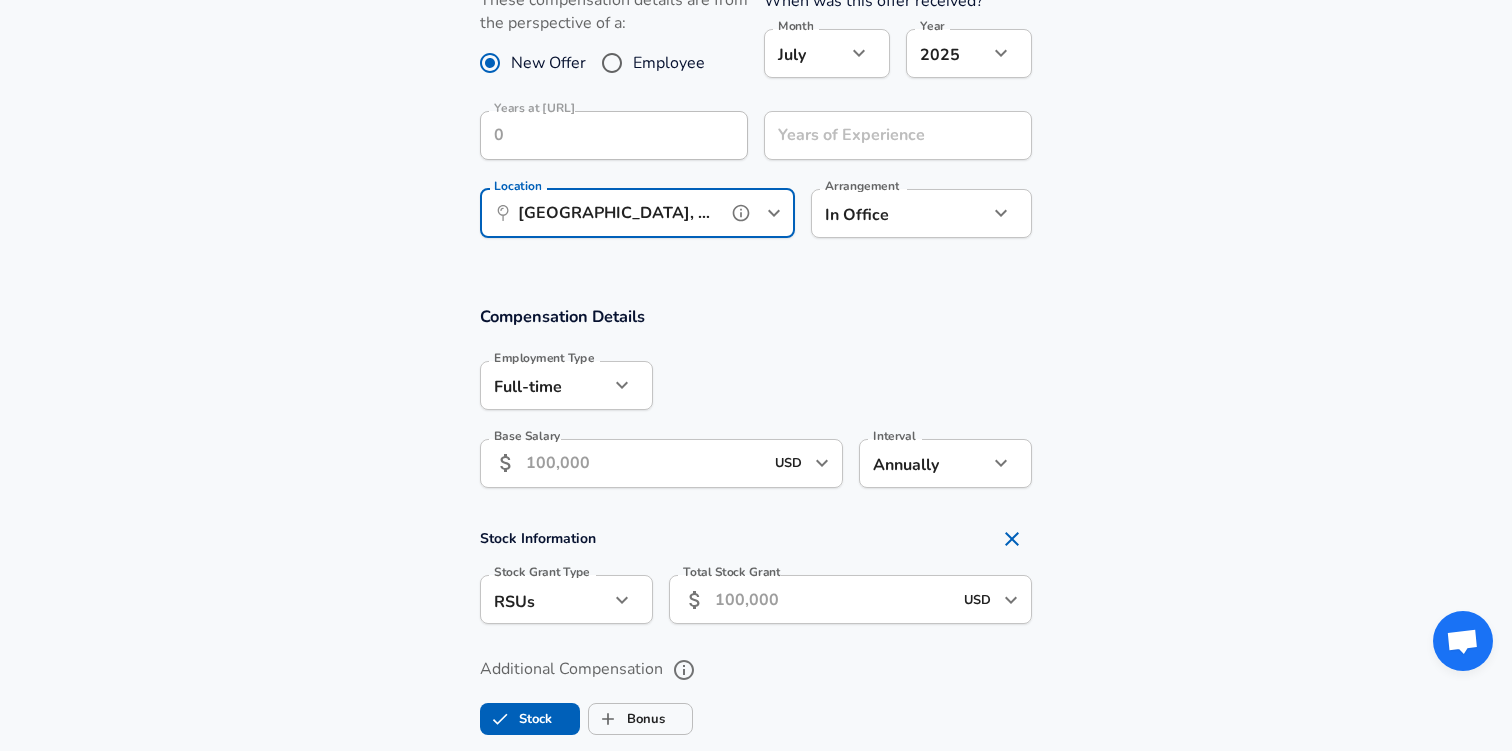 scroll, scrollTop: 910, scrollLeft: 0, axis: vertical 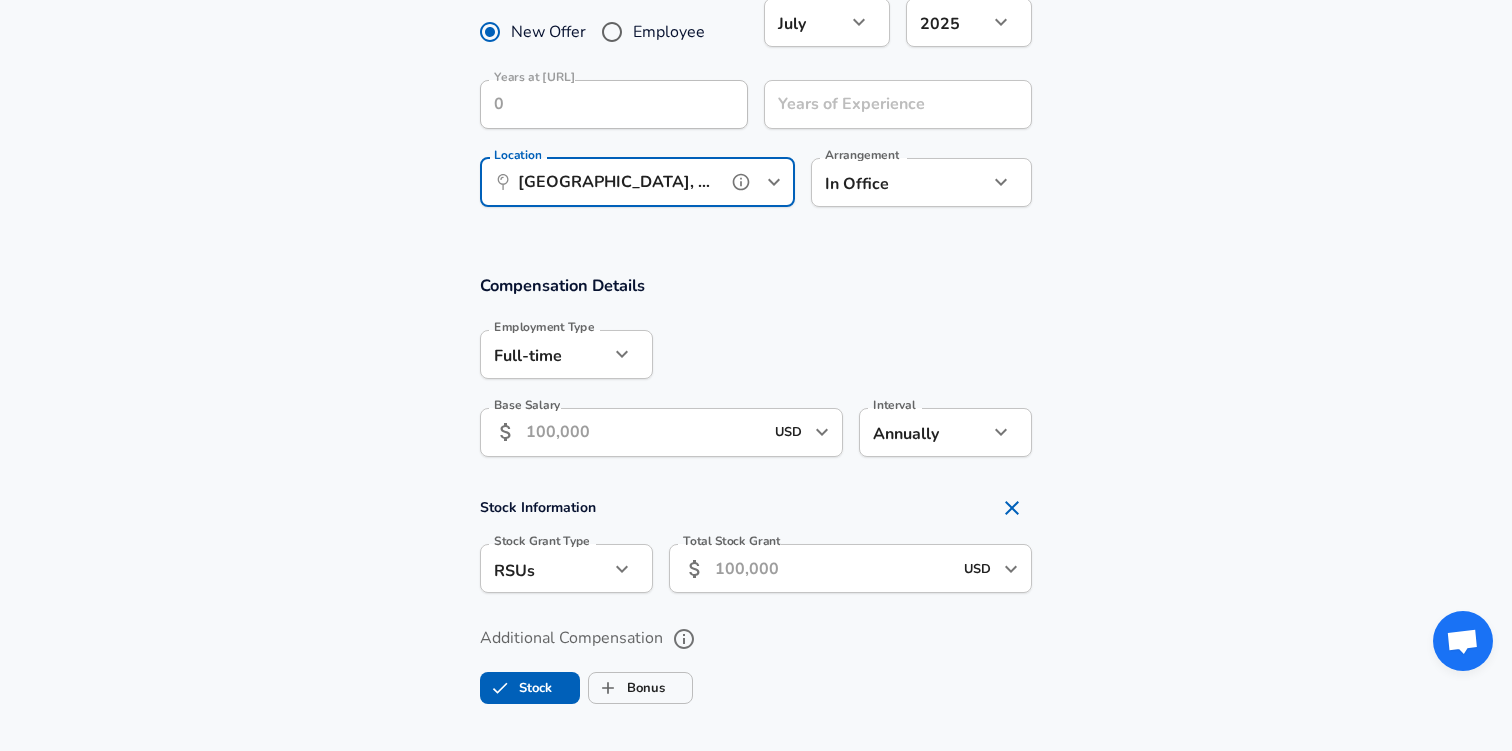 type on "[GEOGRAPHIC_DATA], [GEOGRAPHIC_DATA]" 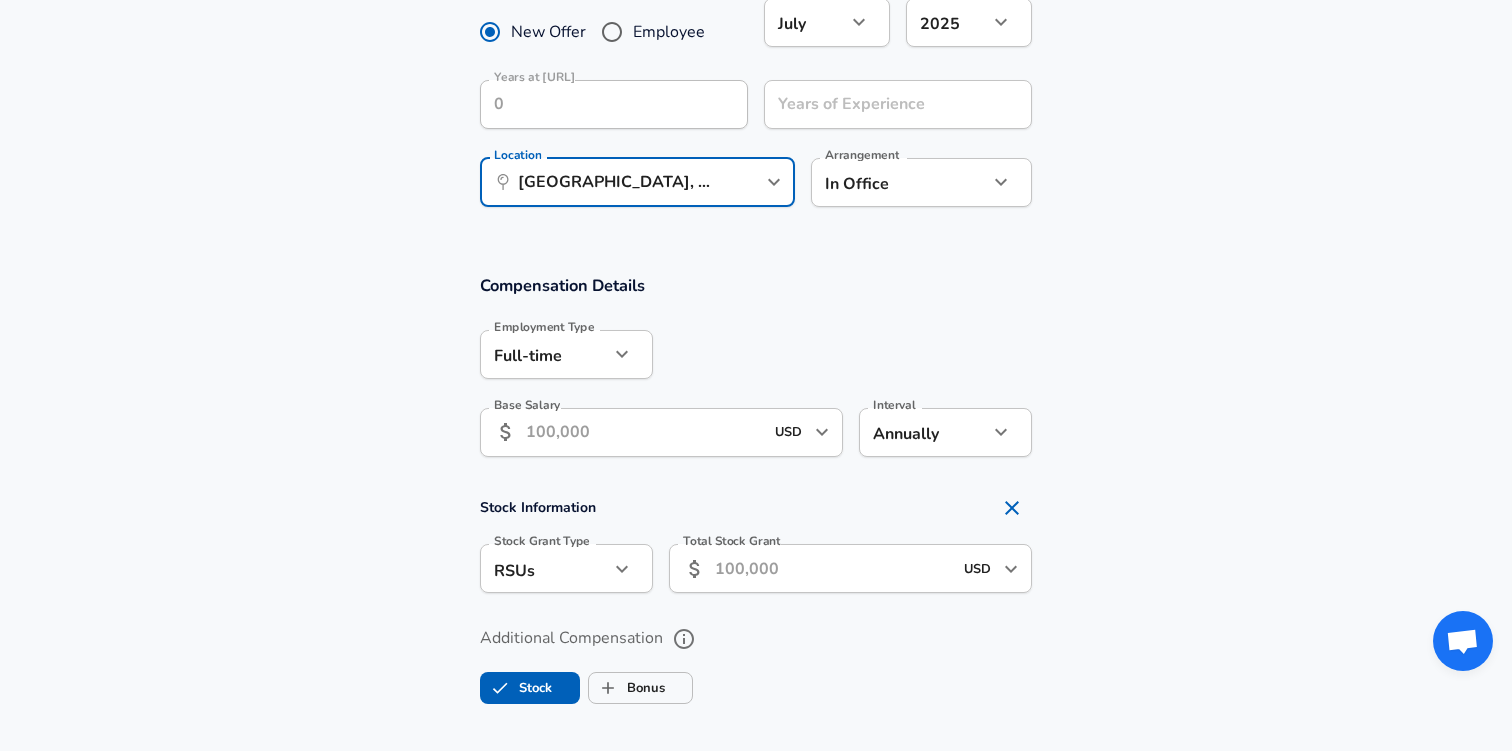 click on "Base Salary" at bounding box center [644, 432] 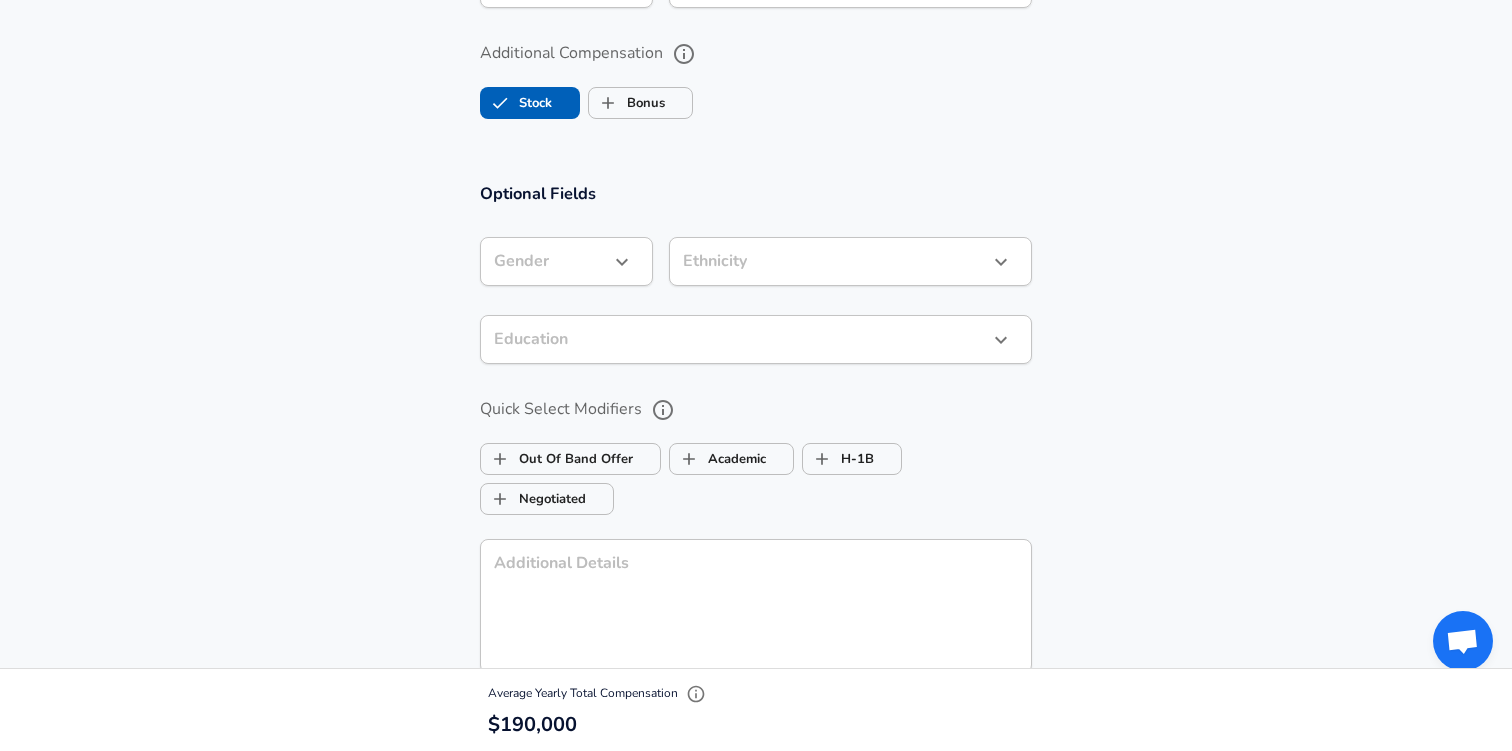 scroll, scrollTop: 2025, scrollLeft: 0, axis: vertical 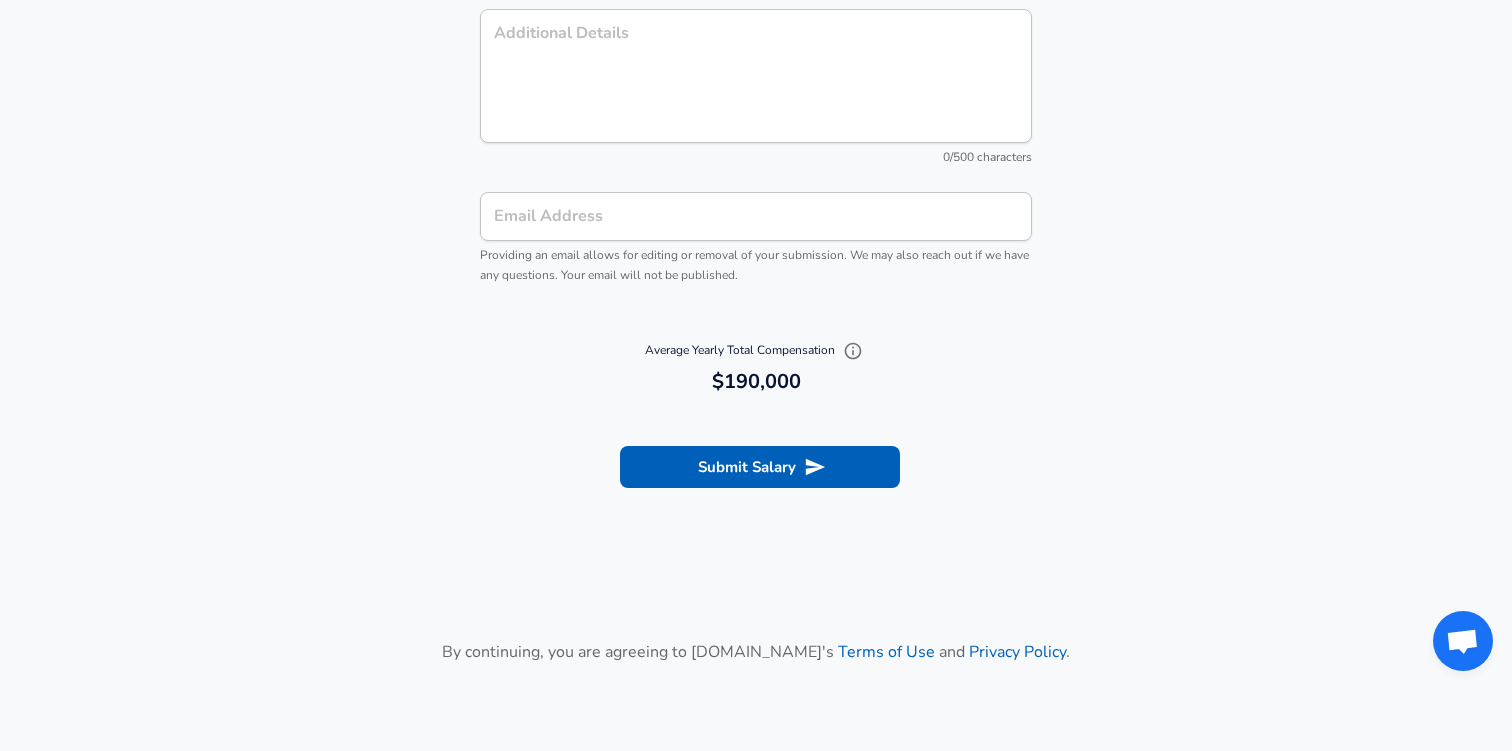 type on "190,000" 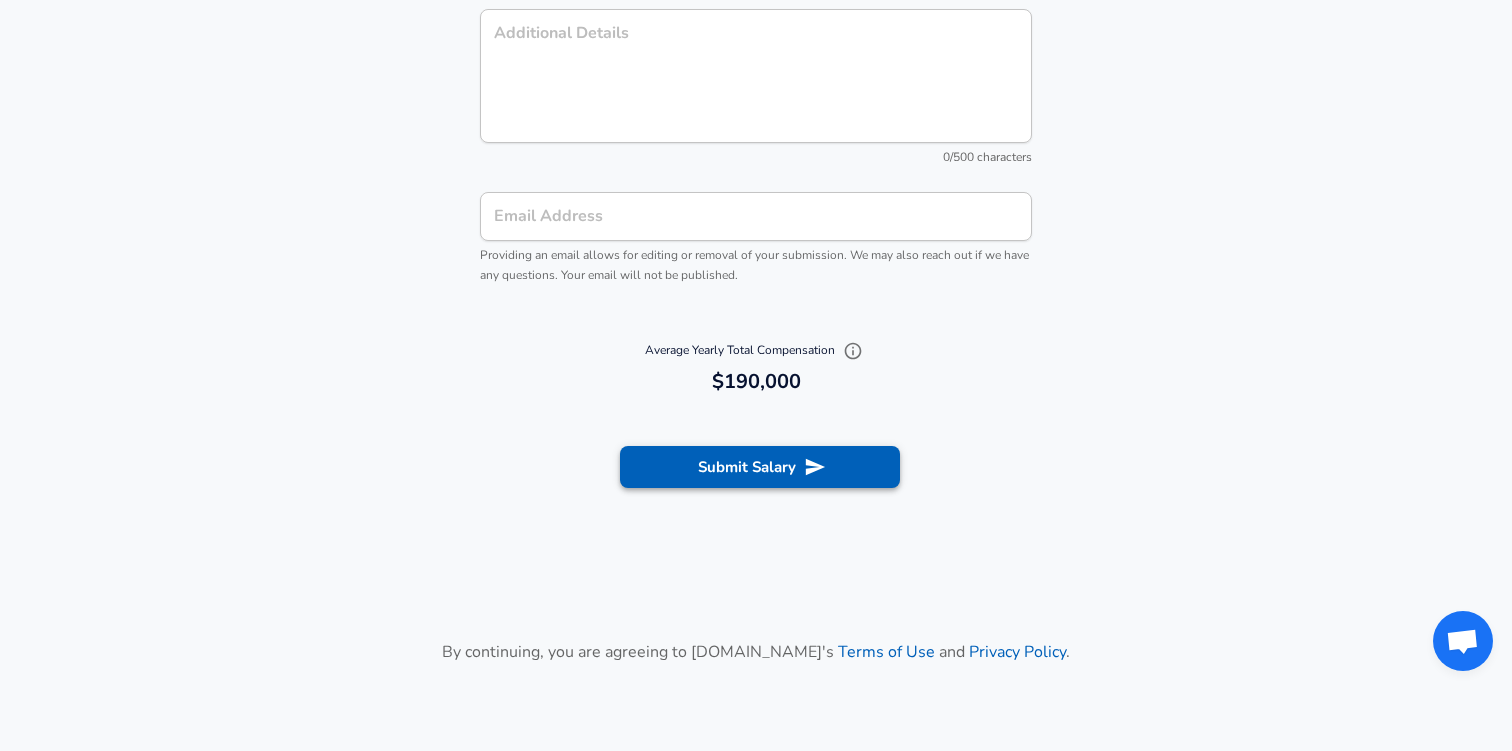 click on "Submit Salary" at bounding box center (760, 467) 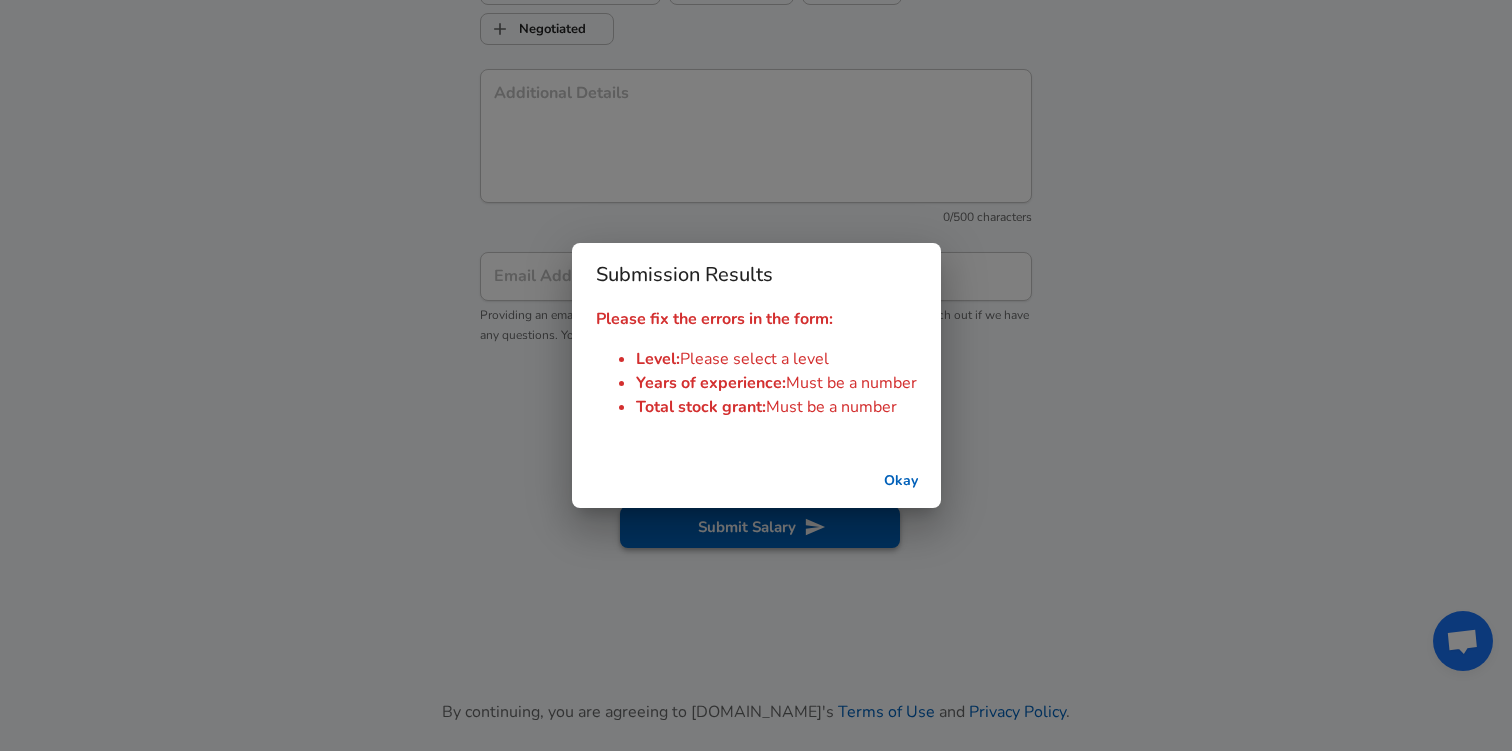 scroll, scrollTop: 2085, scrollLeft: 0, axis: vertical 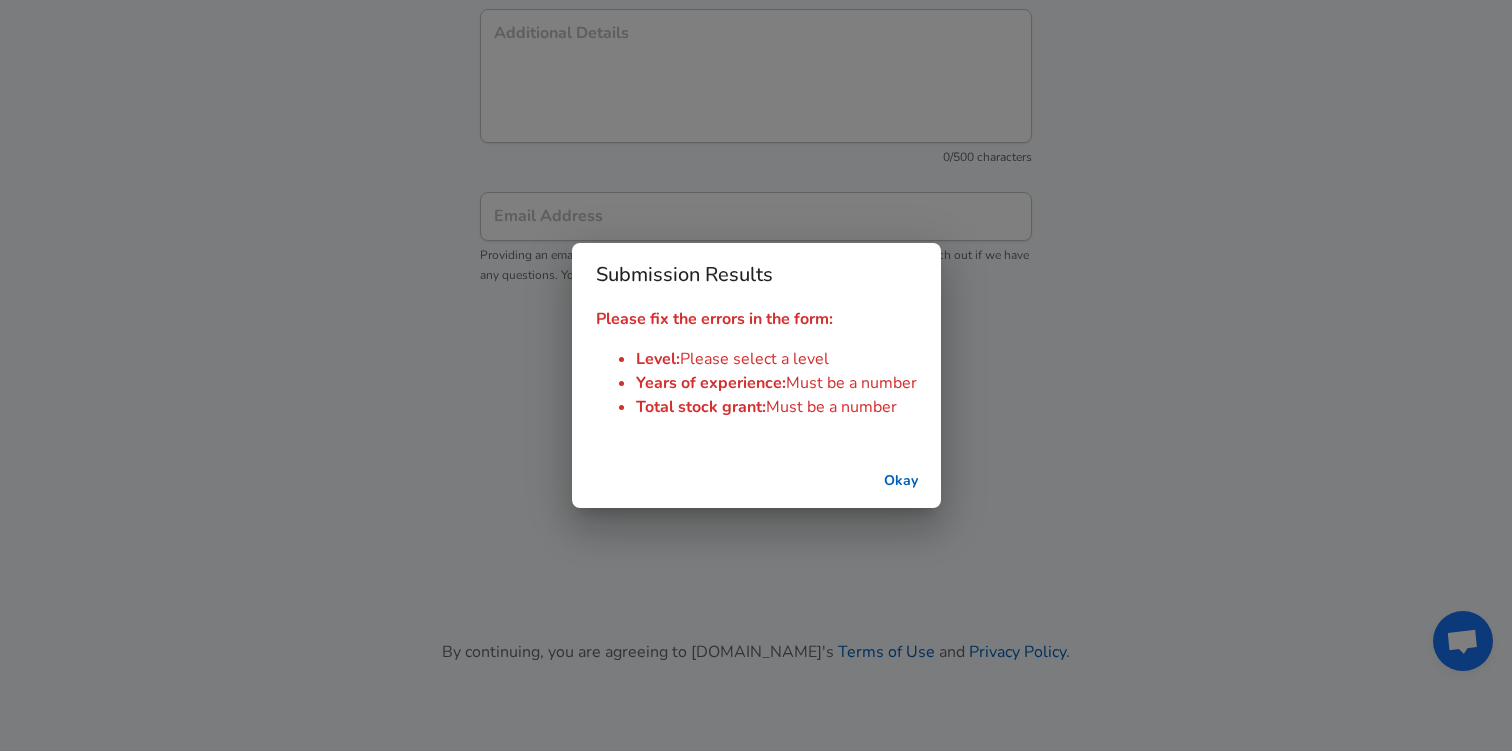 click on "Okay" at bounding box center [901, 481] 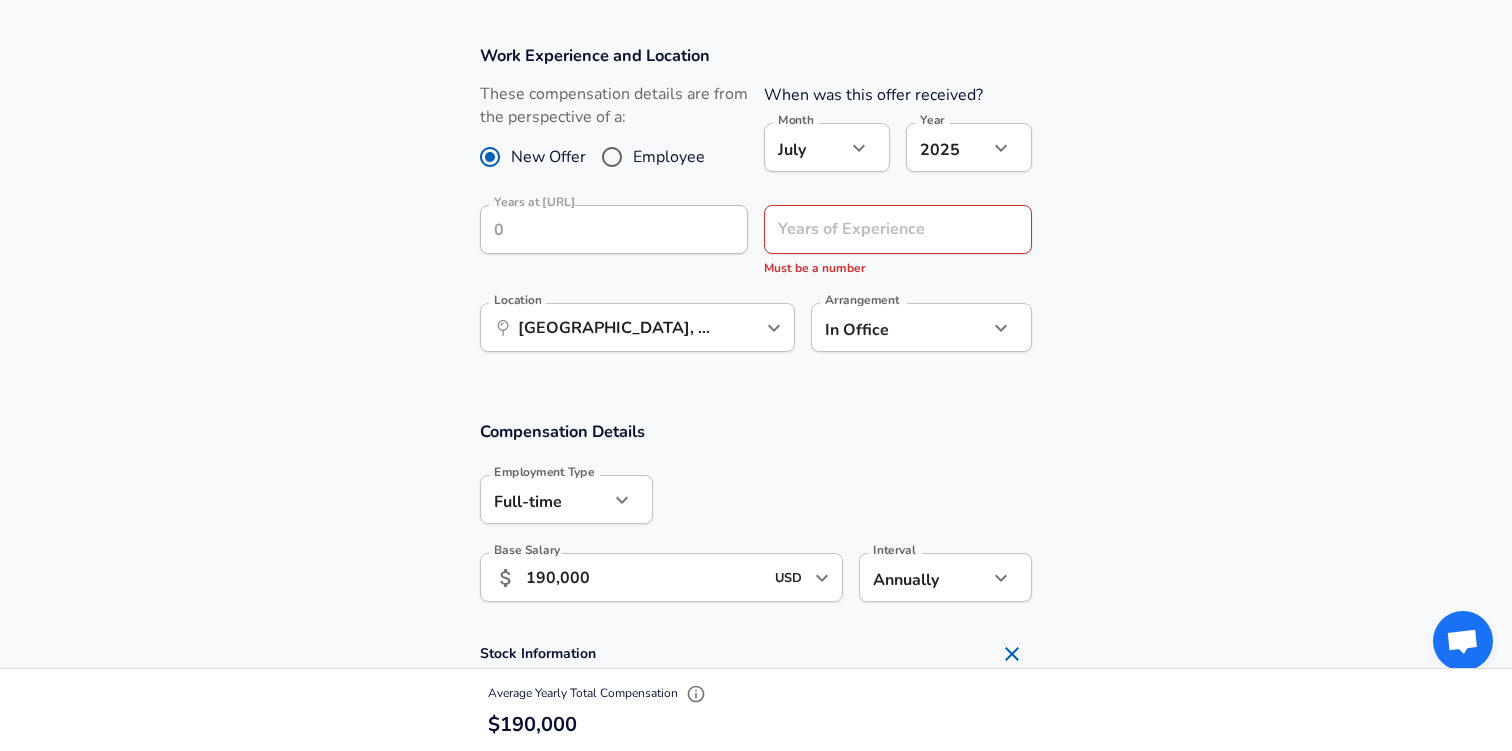 scroll, scrollTop: 1098, scrollLeft: 0, axis: vertical 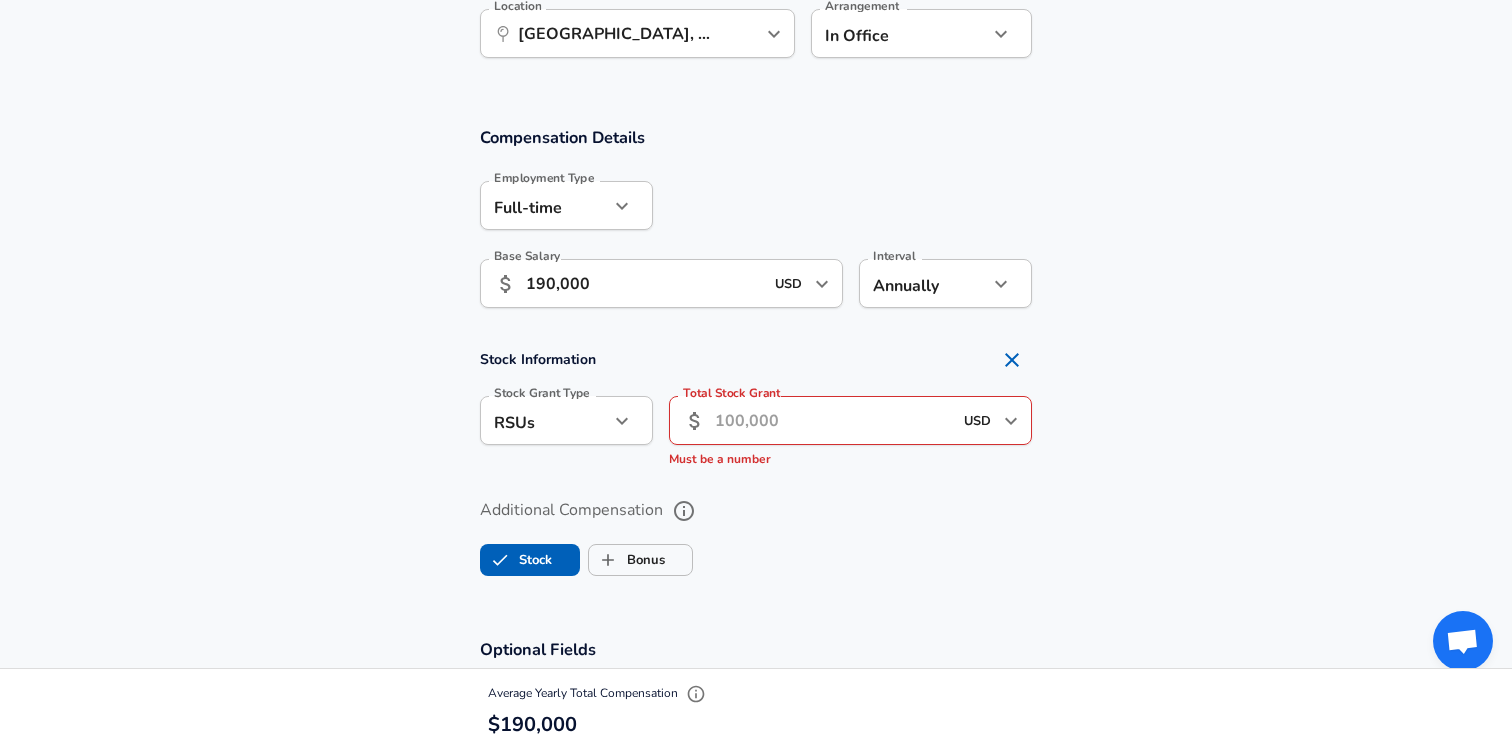 click on "Total Stock Grant" at bounding box center (833, 420) 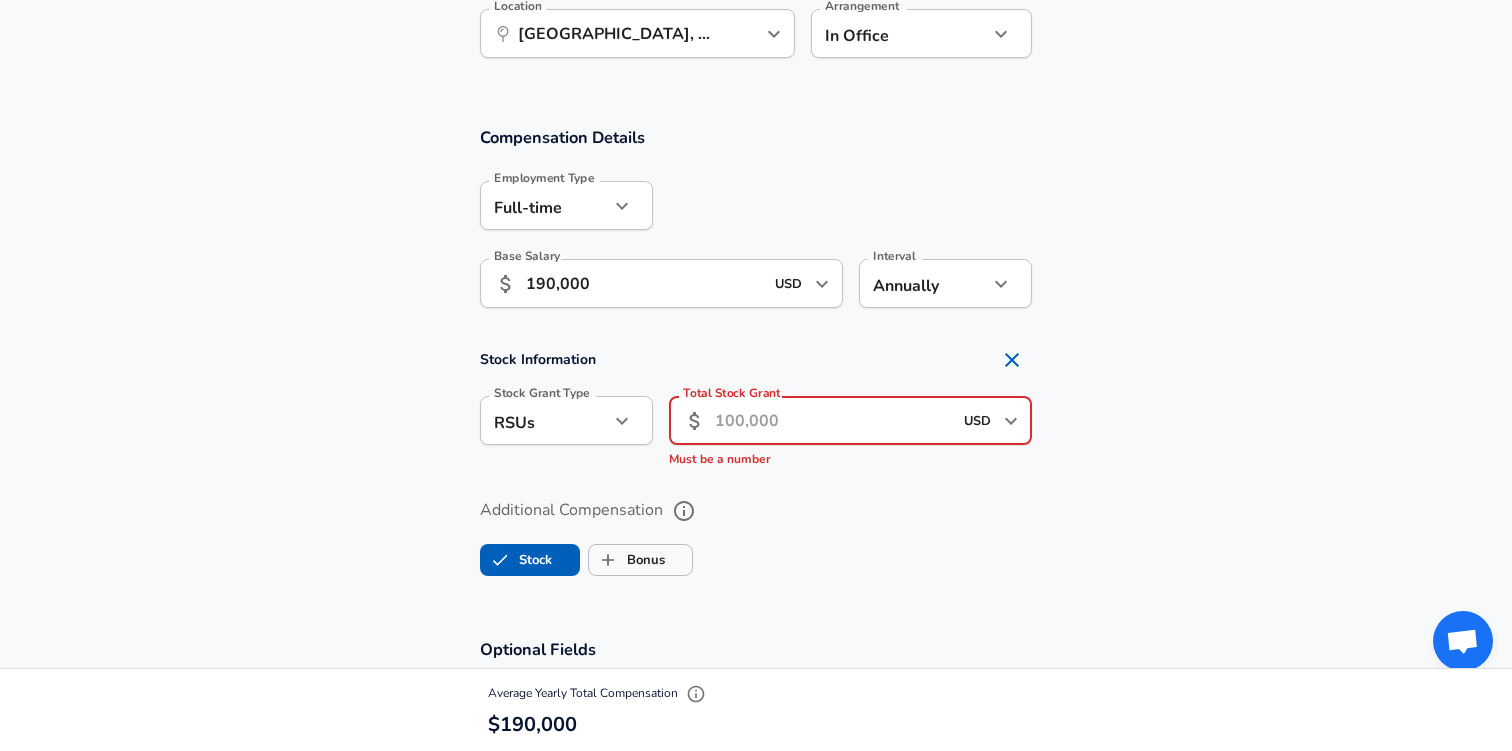 click on "Restart Add Your Salary Upload your offer letter   to verify your submission Enhance Privacy and Anonymity No Automatically hides specific fields until there are enough submissions to safely display the full details.   More Details Based on your submission and the data points that we have already collected, we will automatically hide and anonymize specific fields if there aren't enough data points to remain sufficiently anonymous. Company & Title Information   Enter the company you received your offer from Company [URL] Company   Select the title that closest resembles your official title. This should be similar to the title that was present on your offer letter. Title Research Scientist Title Job Family Software Engineer Job Family Select Specialization Research Research Select Specialization Level Level Please select a level Work Experience and Location These compensation details are from the perspective of a: New Offer Employee When was this offer received? Month [DATE] Month Year [DATE] 2025 Year ​ ​" at bounding box center [756, -723] 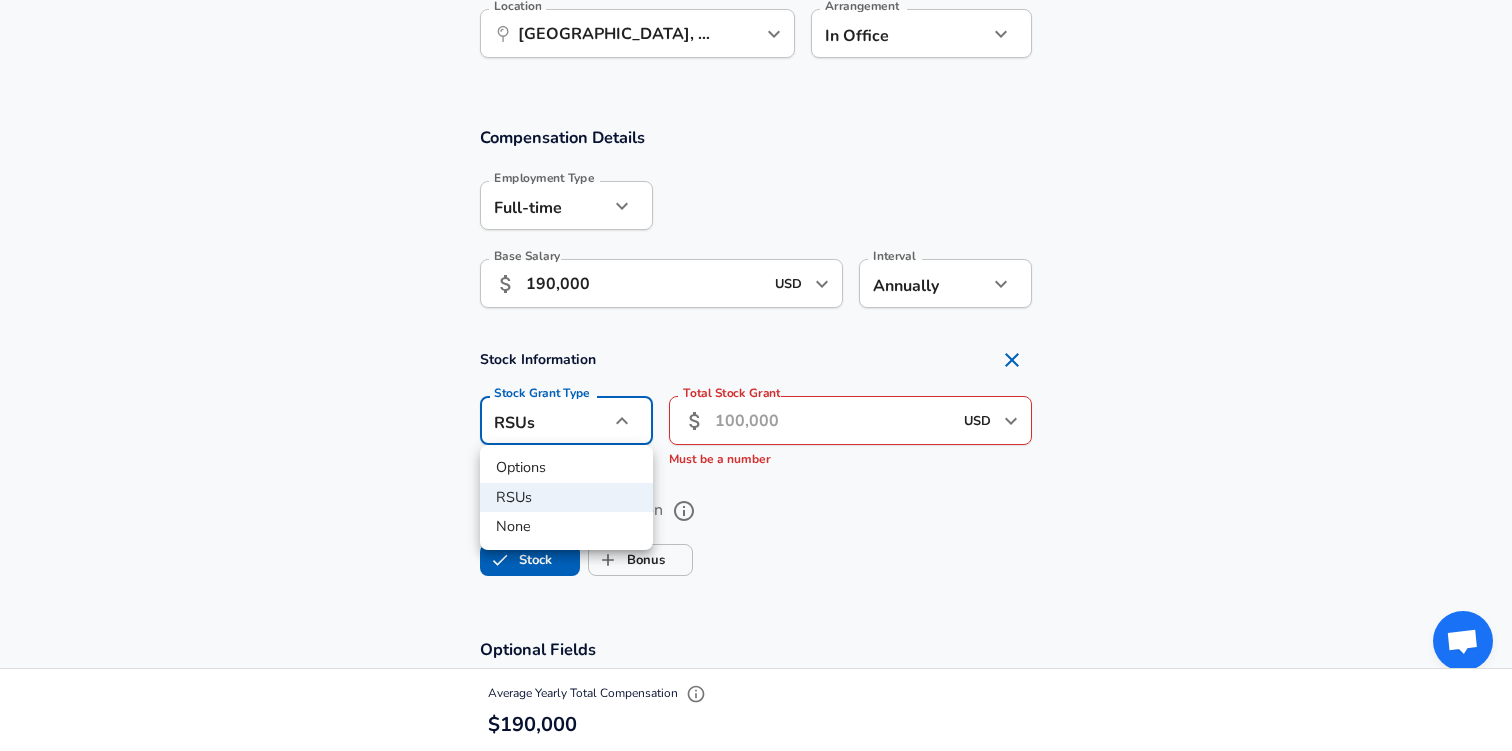 click on "Options" at bounding box center [566, 468] 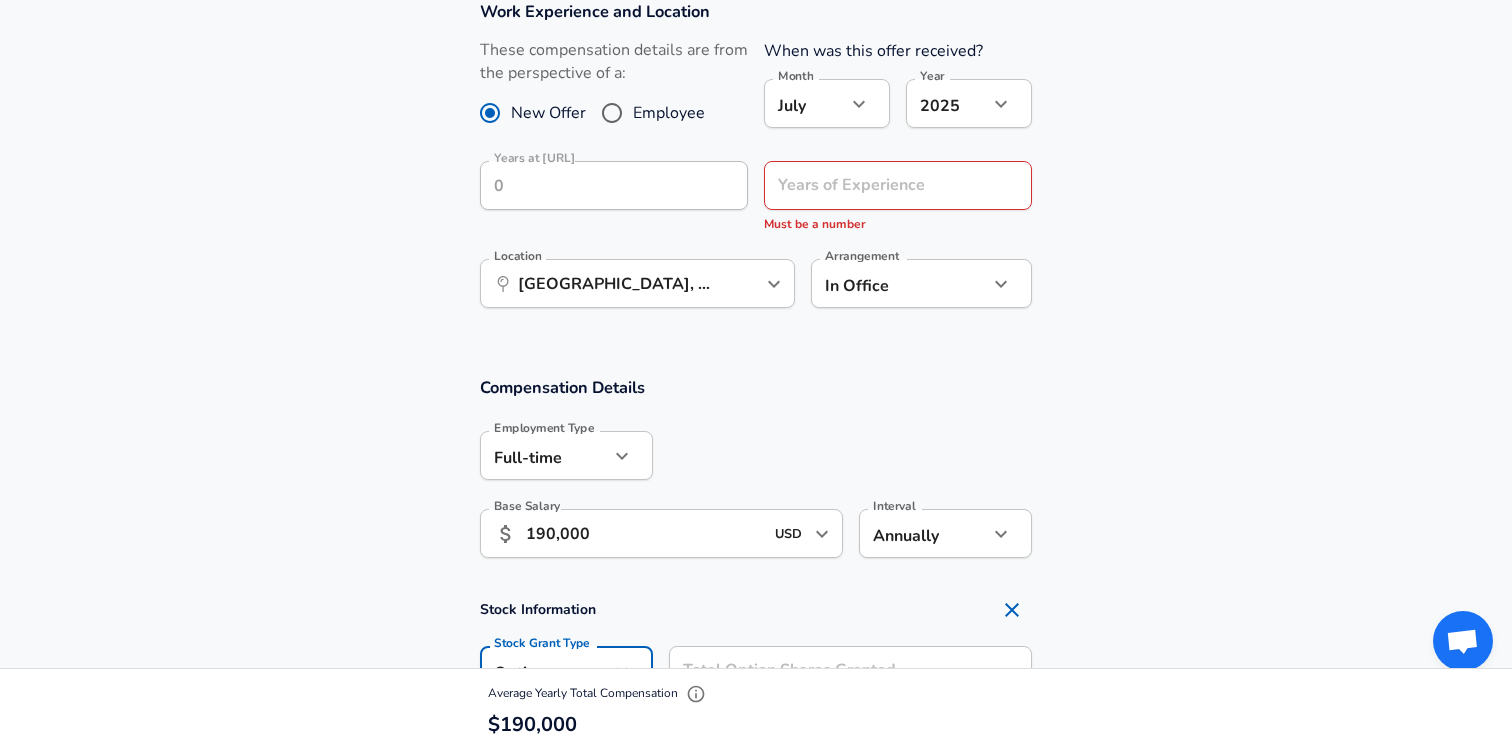 scroll, scrollTop: 1045, scrollLeft: 0, axis: vertical 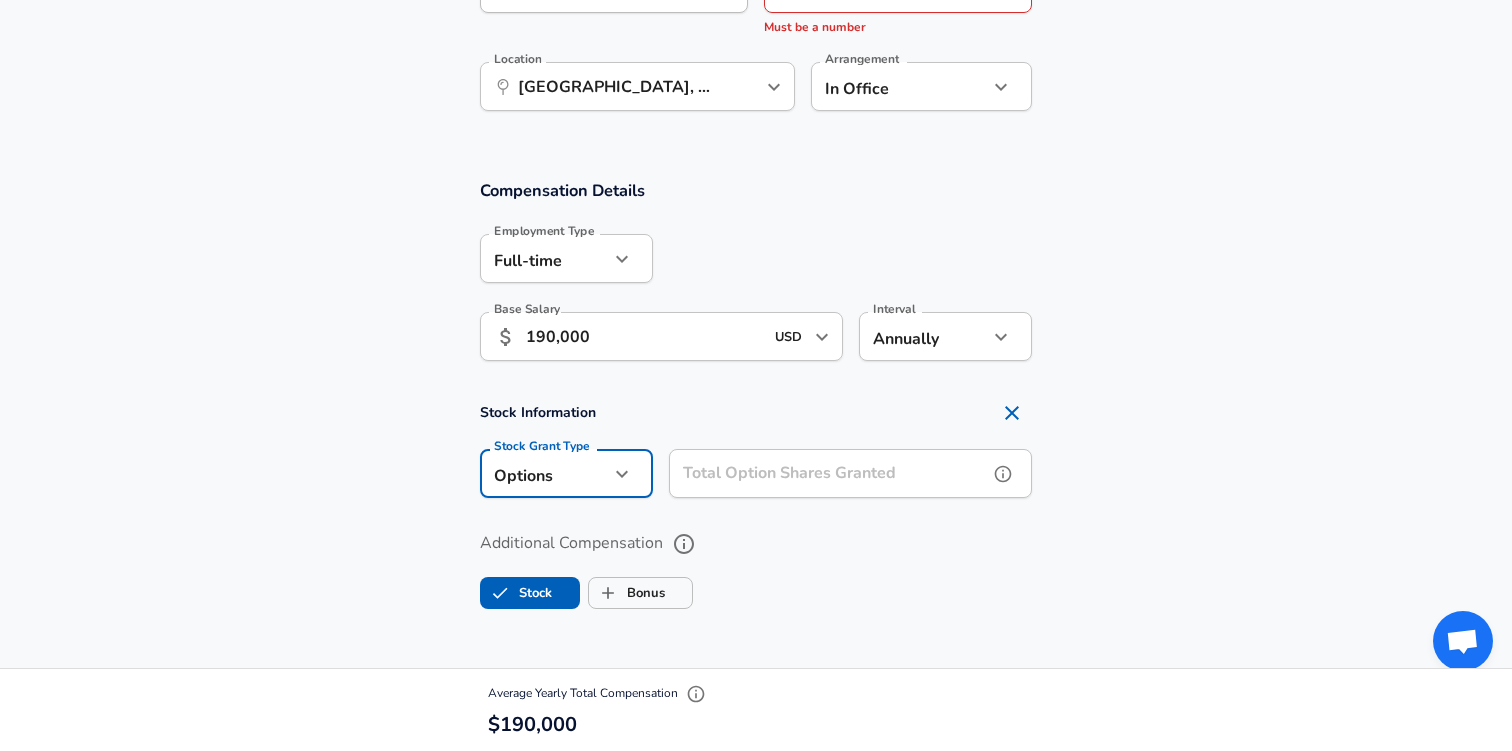 click on "Total Option Shares Granted" at bounding box center (828, 473) 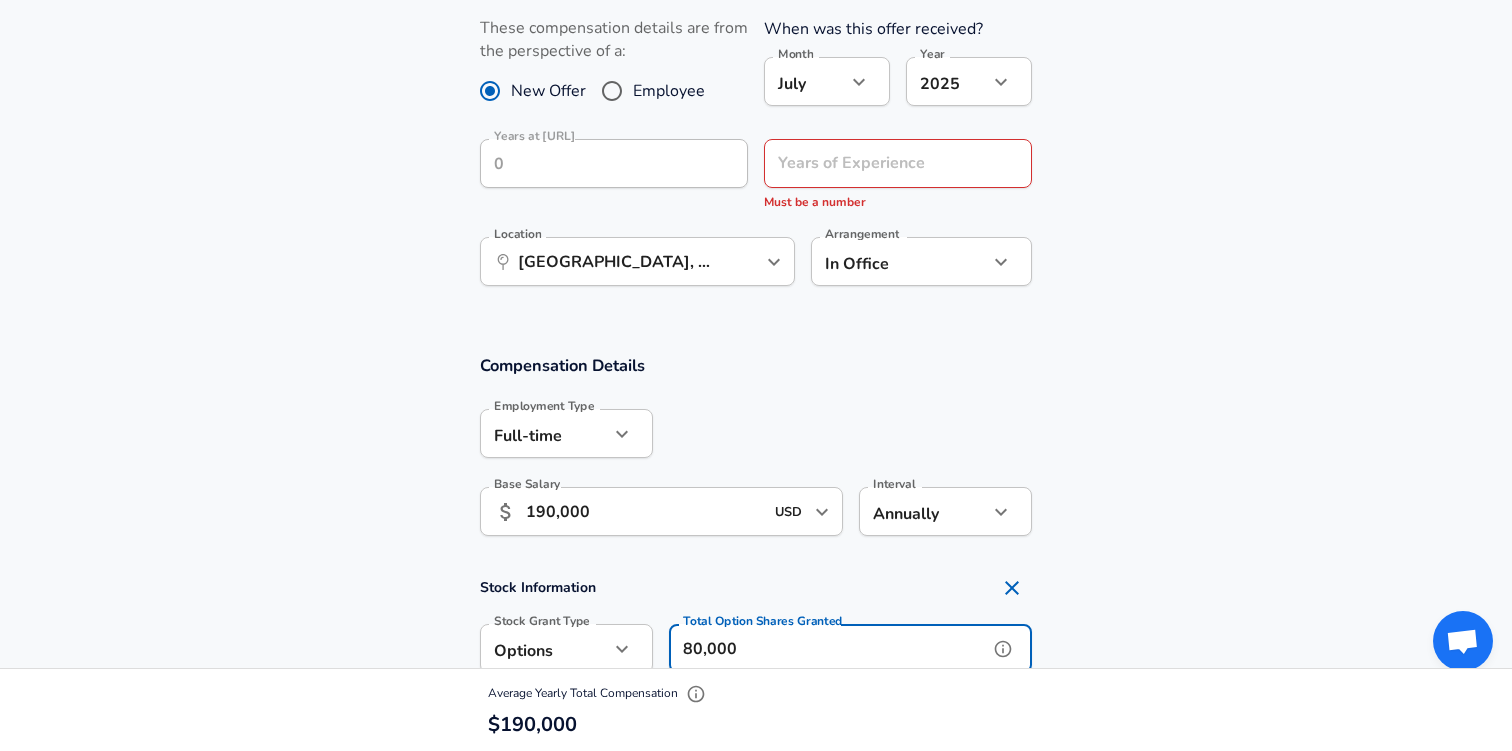 scroll, scrollTop: 836, scrollLeft: 0, axis: vertical 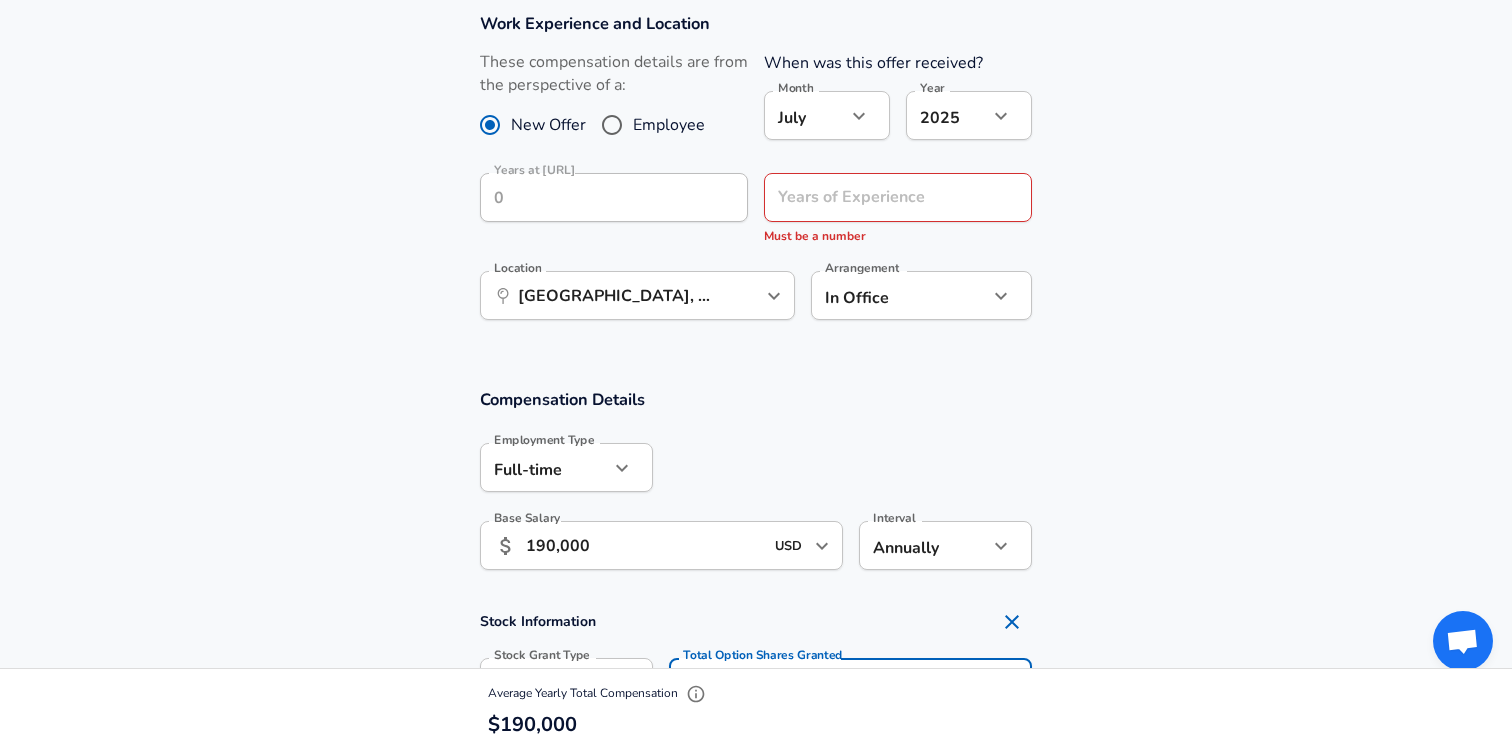 type on "80,000" 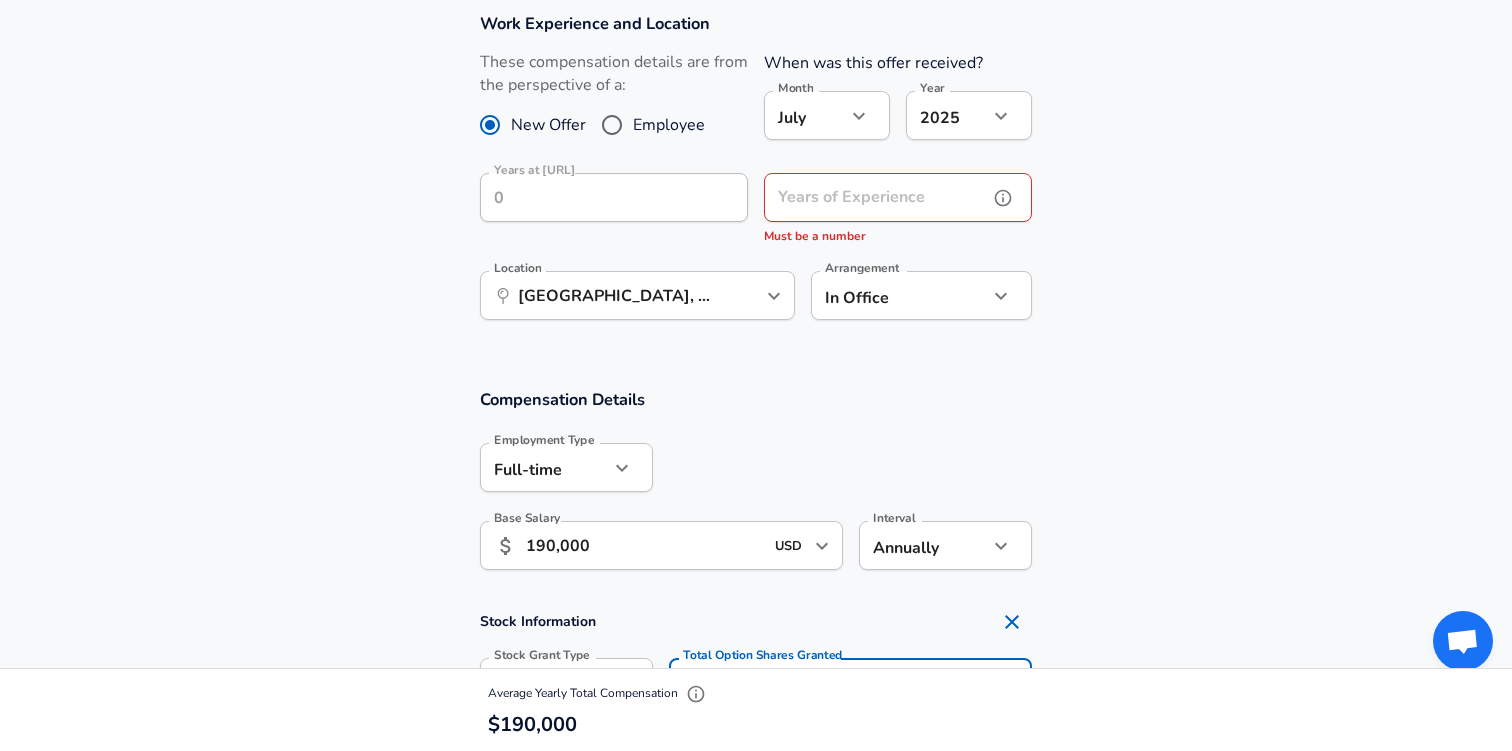 click on "Years of Experience" at bounding box center [876, 197] 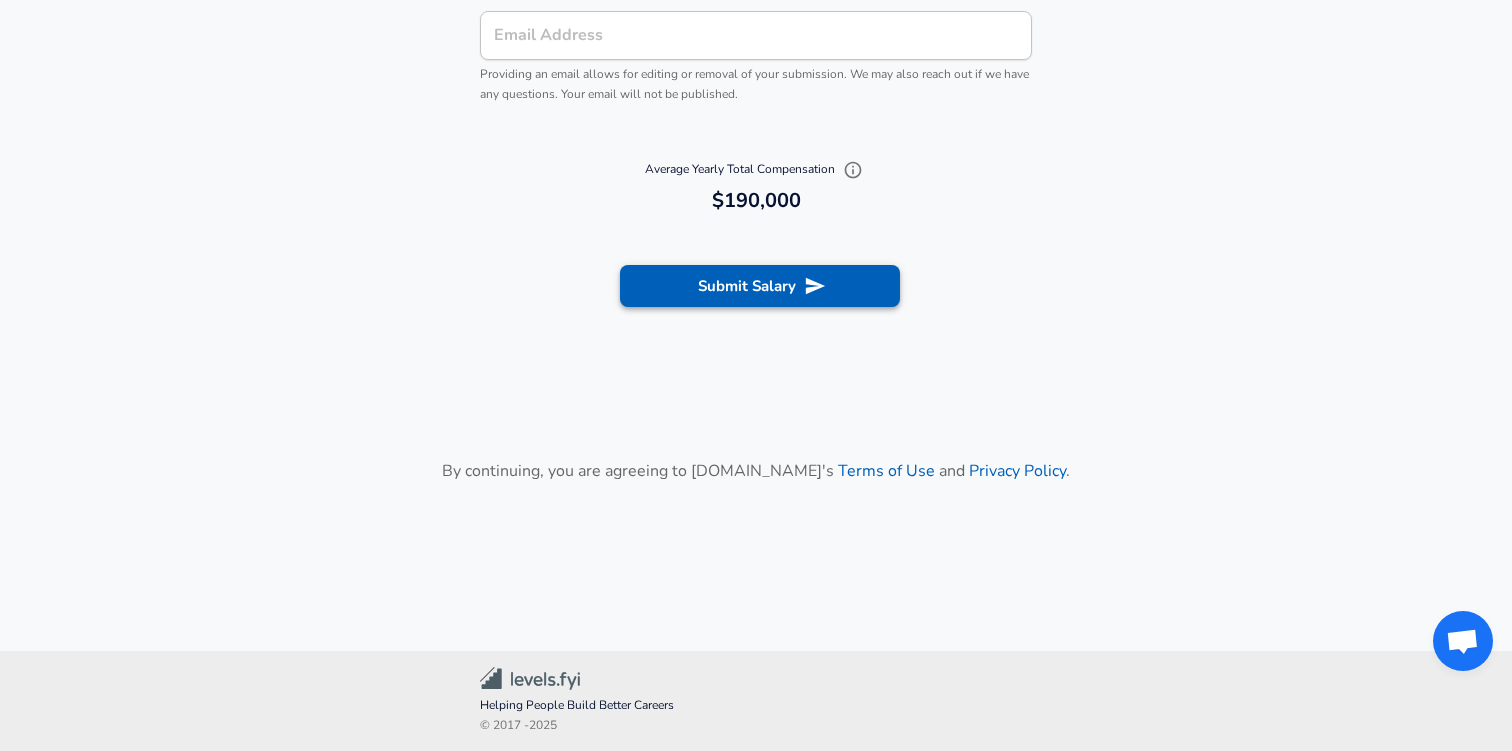 type on "0" 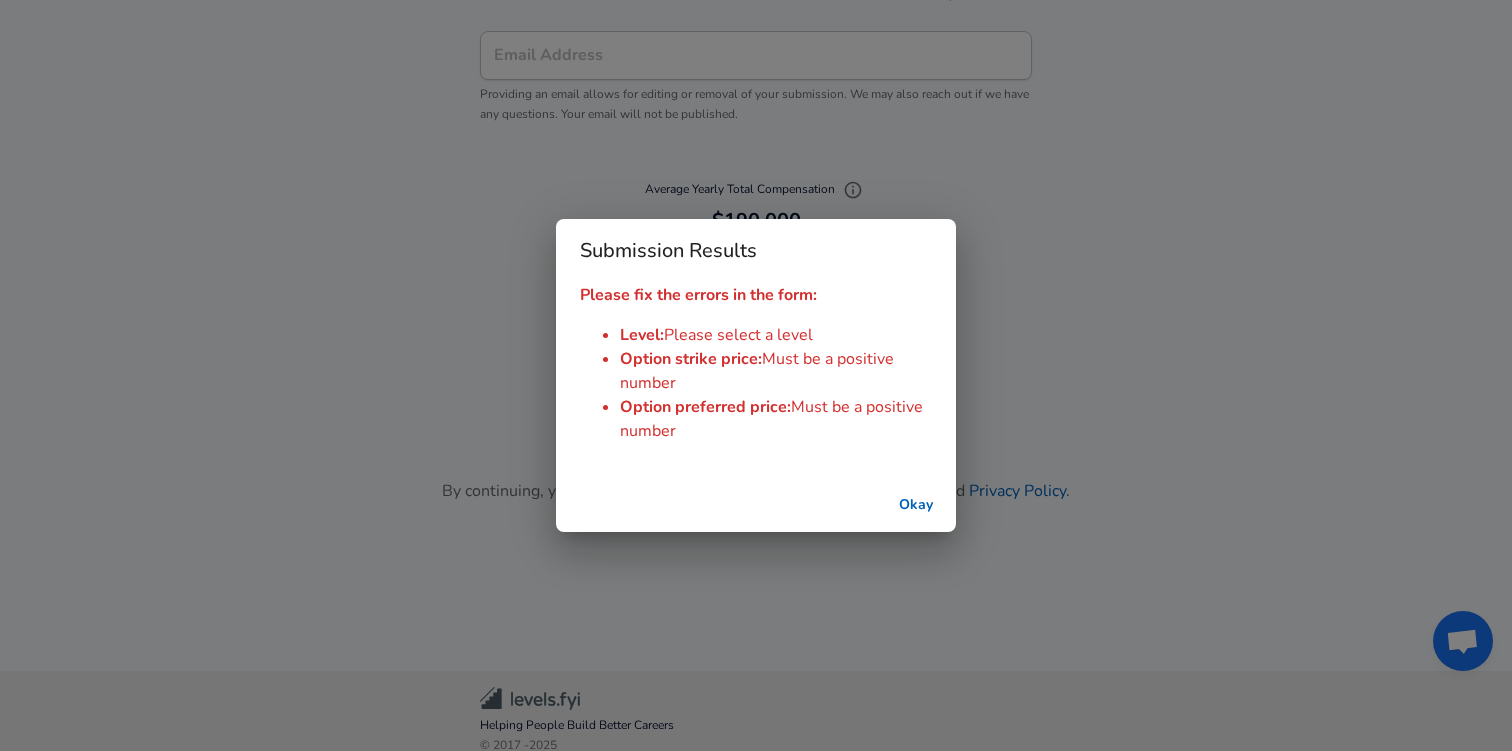 scroll, scrollTop: 2589, scrollLeft: 0, axis: vertical 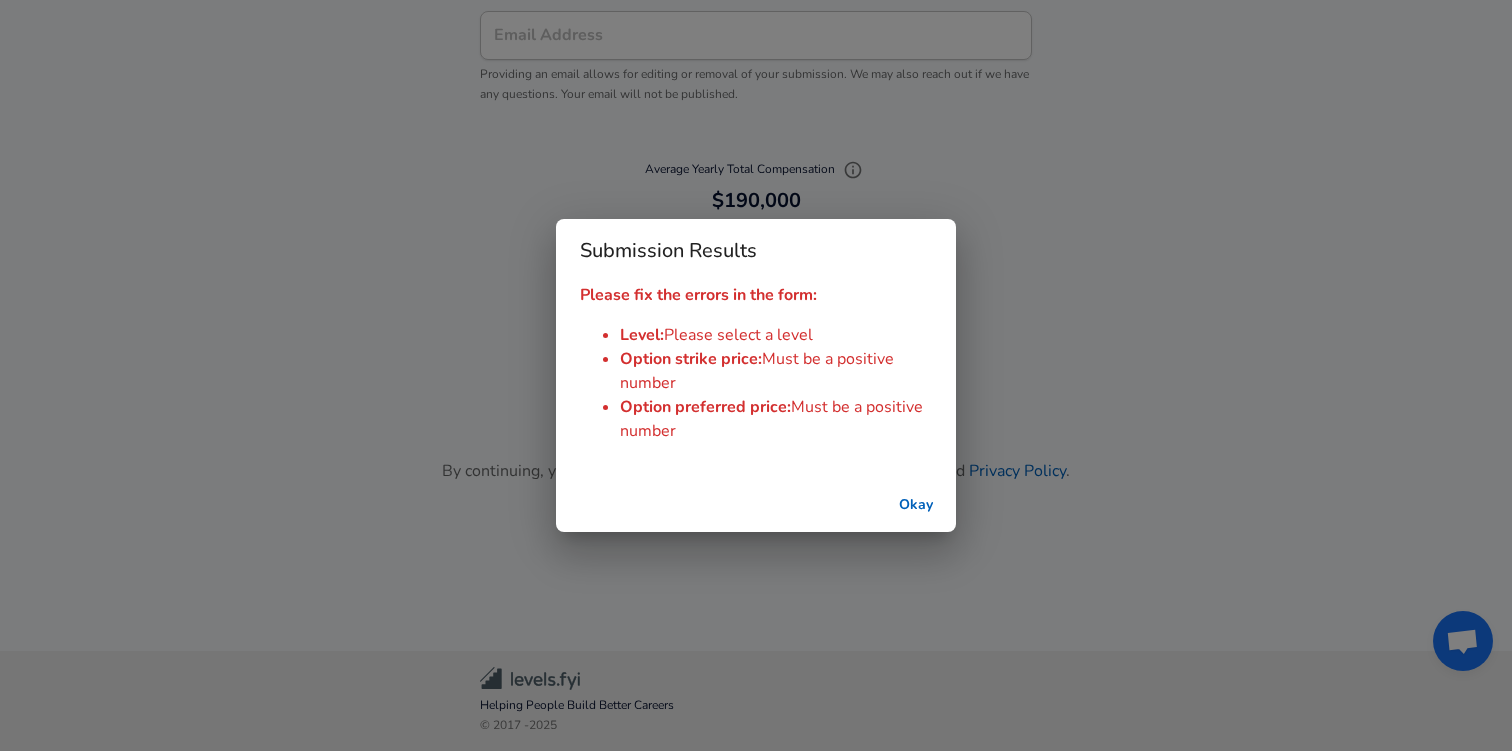 click on "Okay" at bounding box center (916, 505) 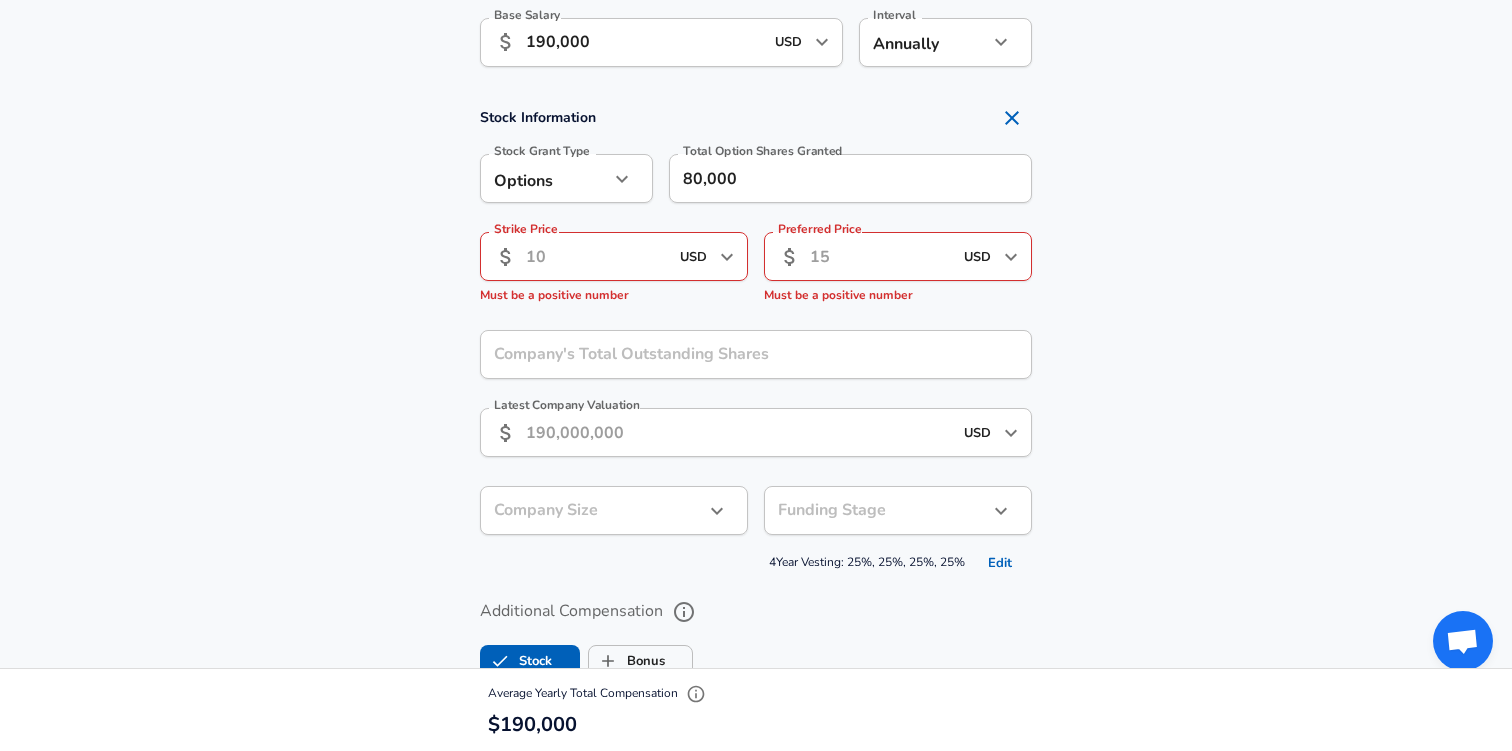 scroll, scrollTop: 1269, scrollLeft: 0, axis: vertical 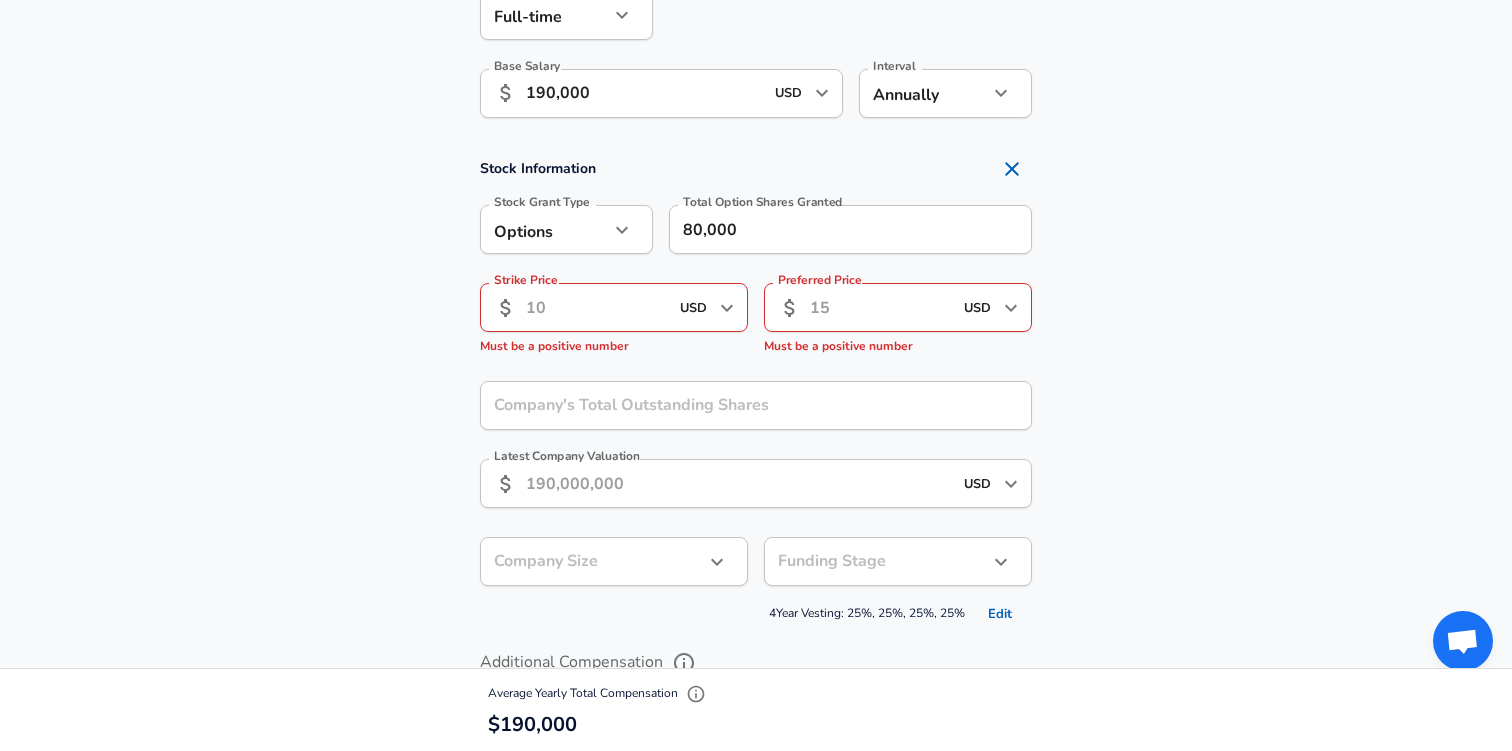 click on "Restart Add Your Salary Upload your offer letter   to verify your submission Enhance Privacy and Anonymity No Automatically hides specific fields until there are enough submissions to safely display the full details.   More Details Based on your submission and the data points that we have already collected, we will automatically hide and anonymize specific fields if there aren't enough data points to remain sufficiently anonymous. Company & Title Information   Enter the company you received your offer from Company [URL] Company   Select the title that closest resembles your official title. This should be similar to the title that was present on your offer letter. Title Research Scientist Title Job Family Software Engineer Job Family Select Specialization Research Research Select Specialization Level Level Please select a level Work Experience and Location These compensation details are from the perspective of a: New Offer Employee When was this offer received? Month [DATE] Month Year [DATE] 2025 Year 0 ​ 4" at bounding box center (756, -894) 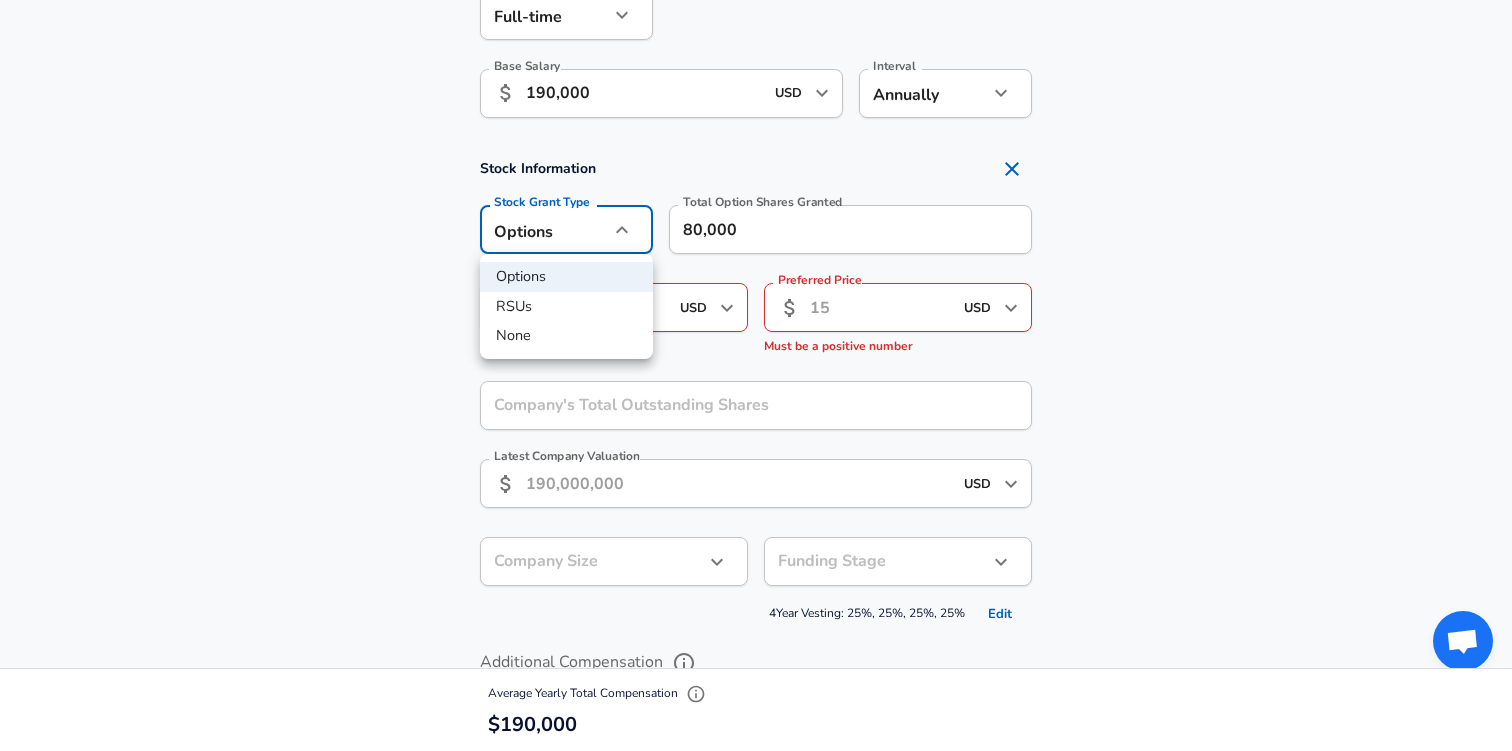 click on "None" at bounding box center (566, 336) 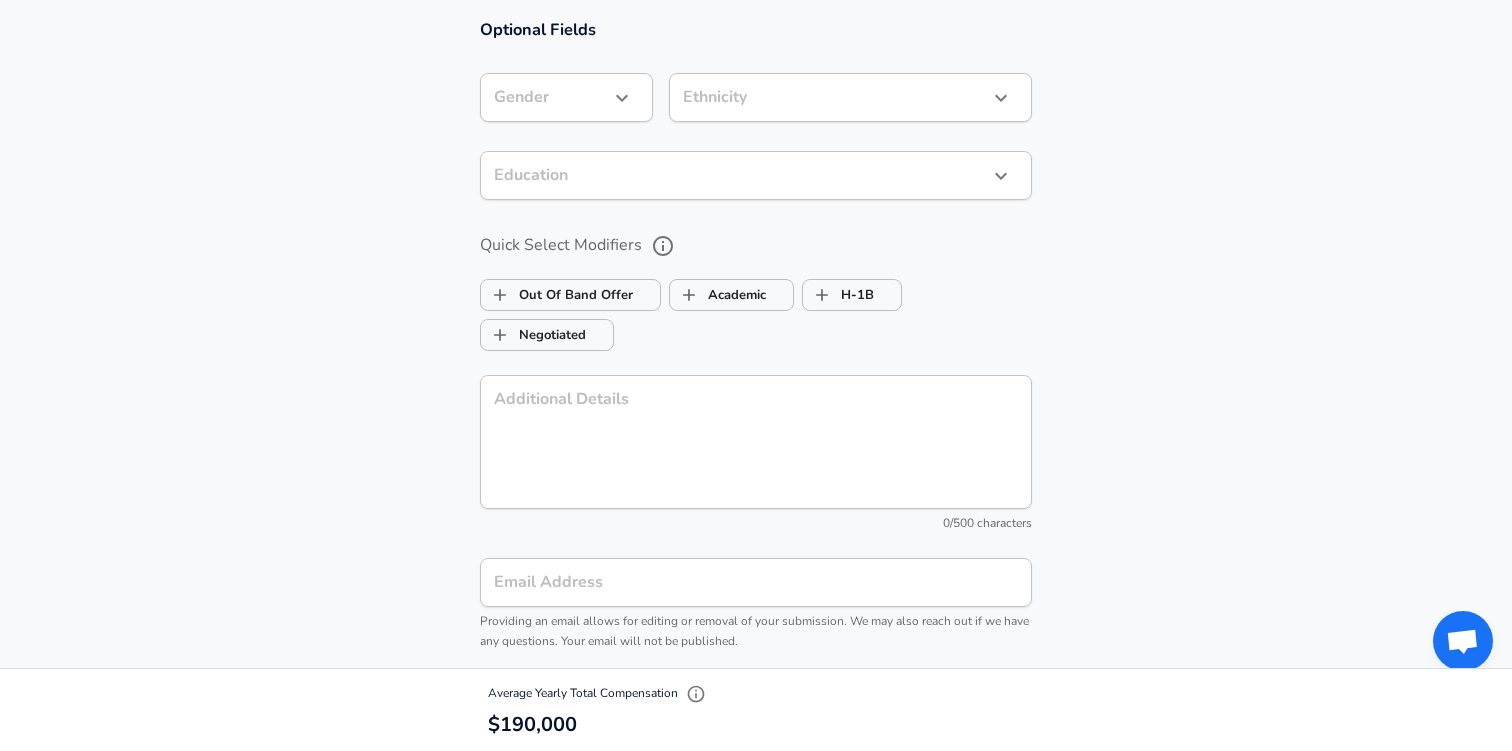 scroll, scrollTop: 2226, scrollLeft: 0, axis: vertical 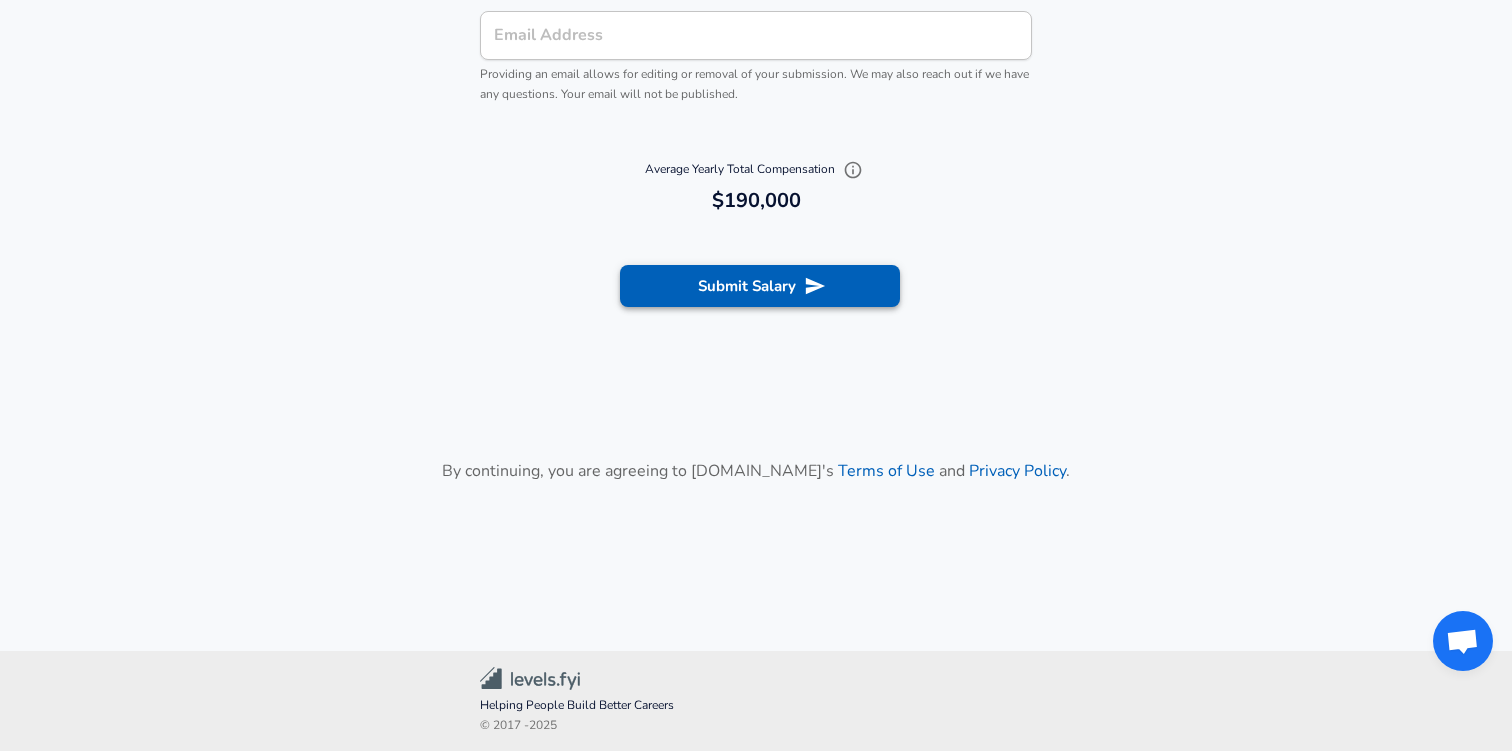 click on "Submit Salary" at bounding box center (760, 286) 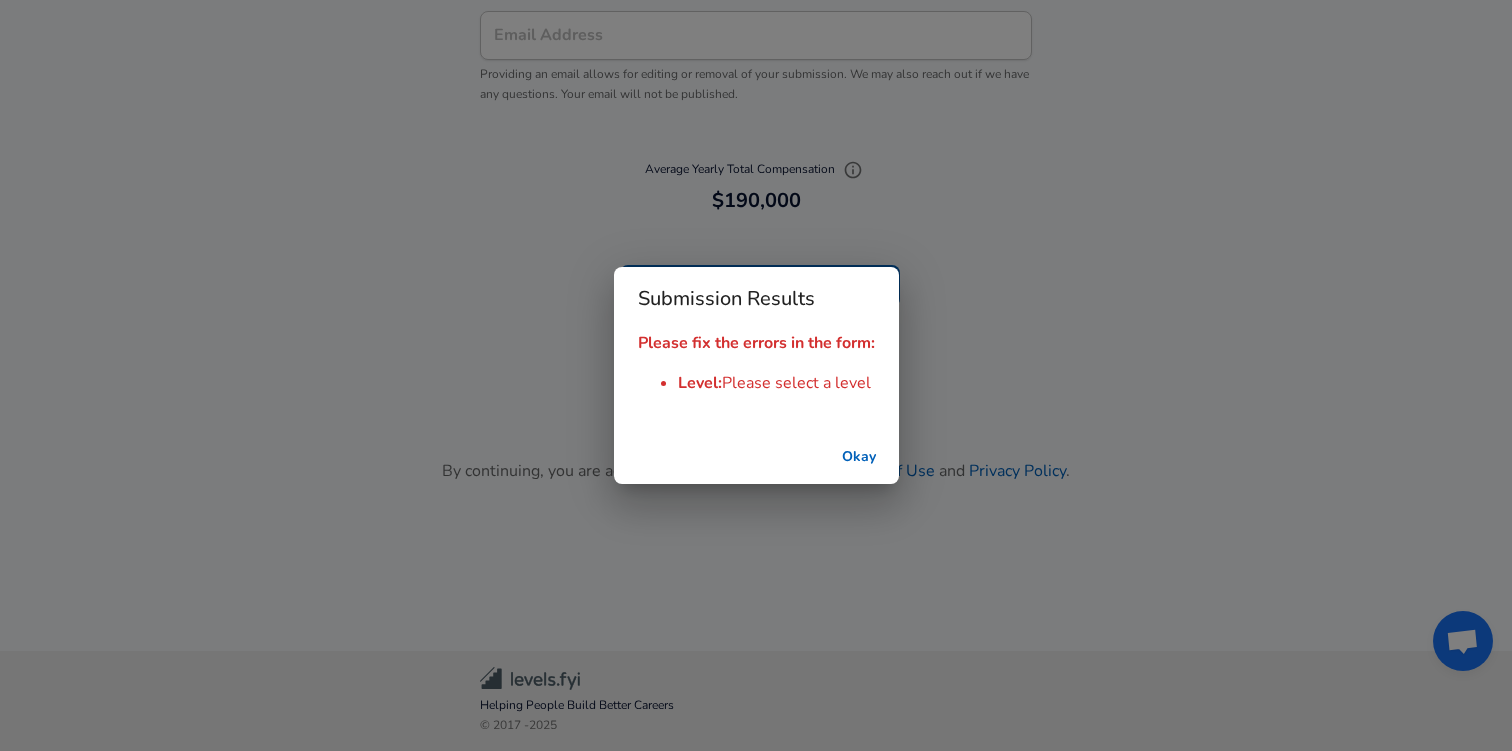 click on "Okay" at bounding box center [859, 457] 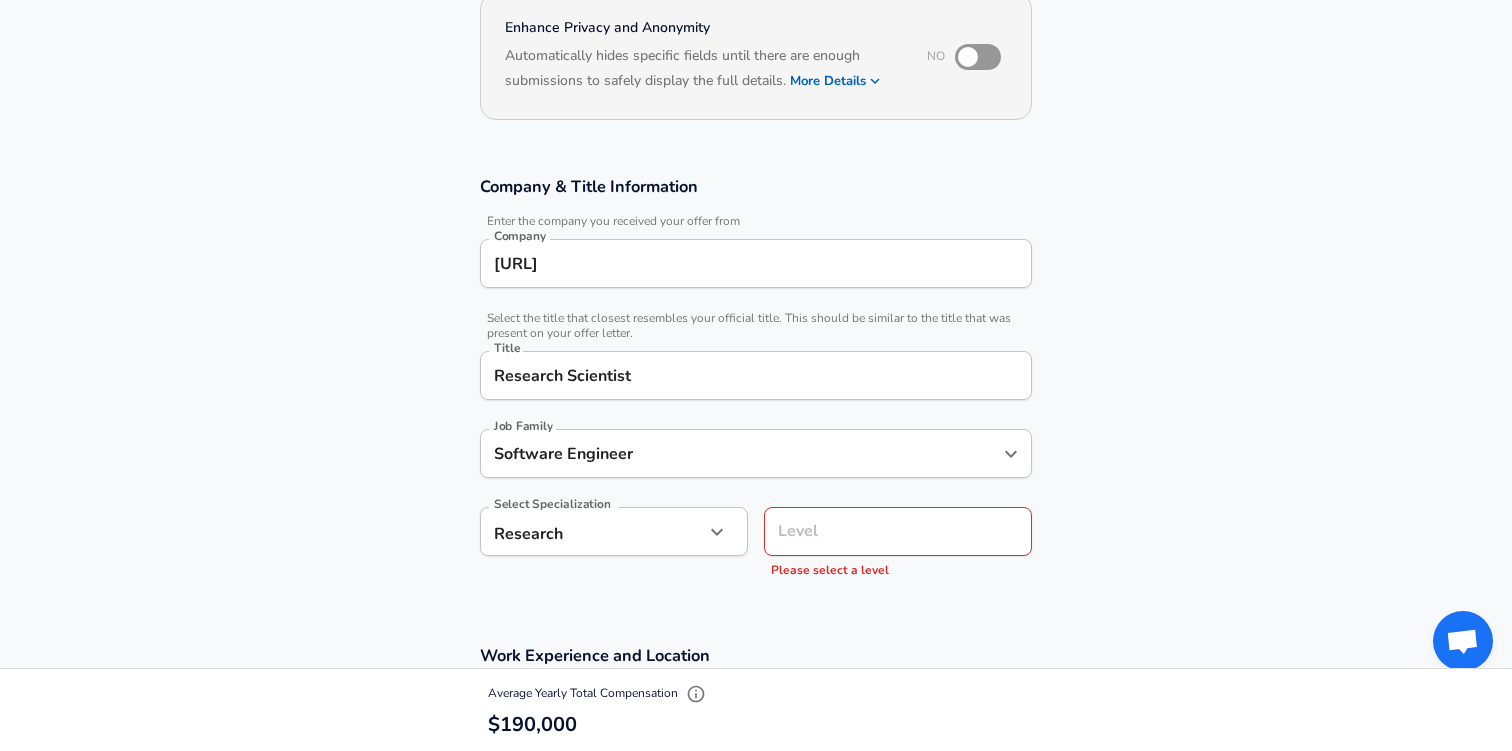 click on "Level" at bounding box center (898, 531) 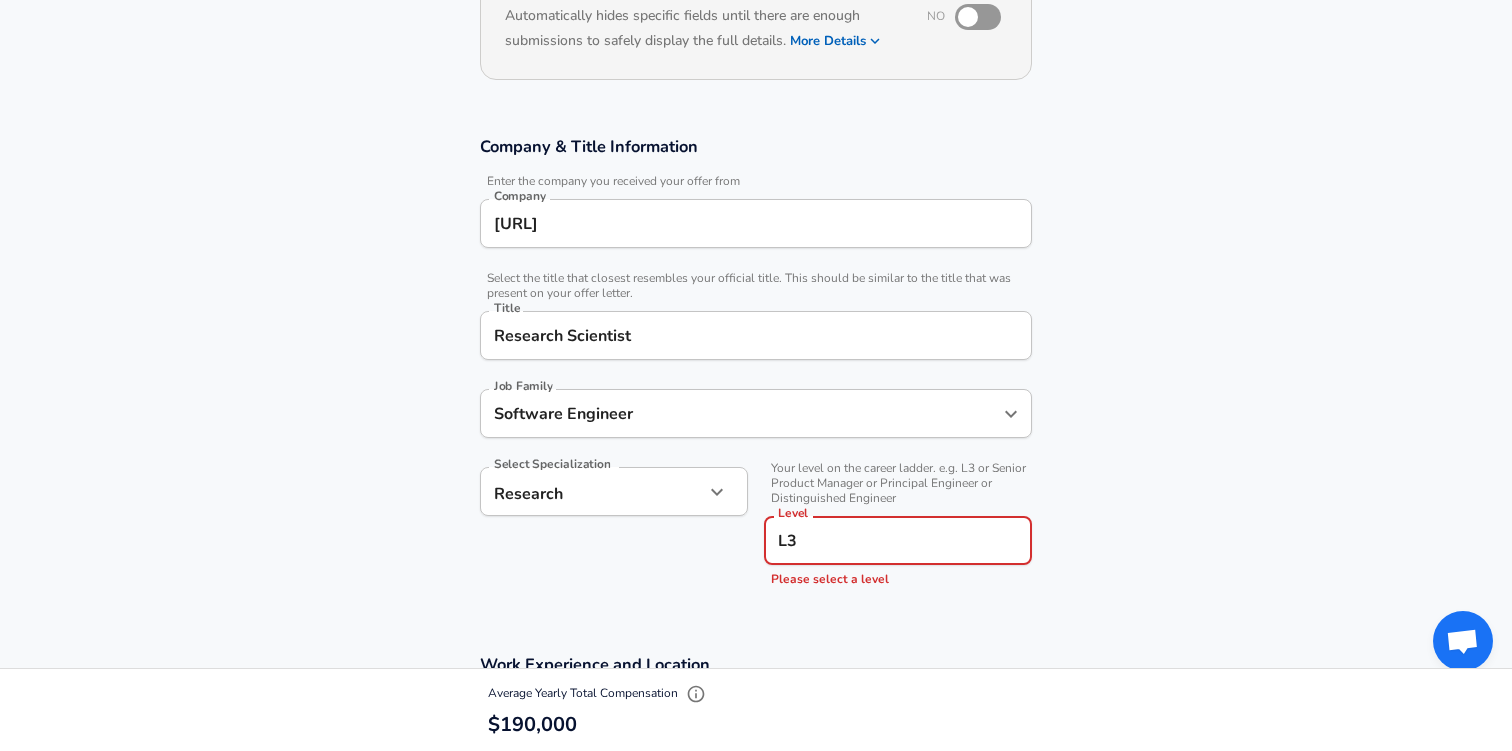 scroll, scrollTop: 0, scrollLeft: 0, axis: both 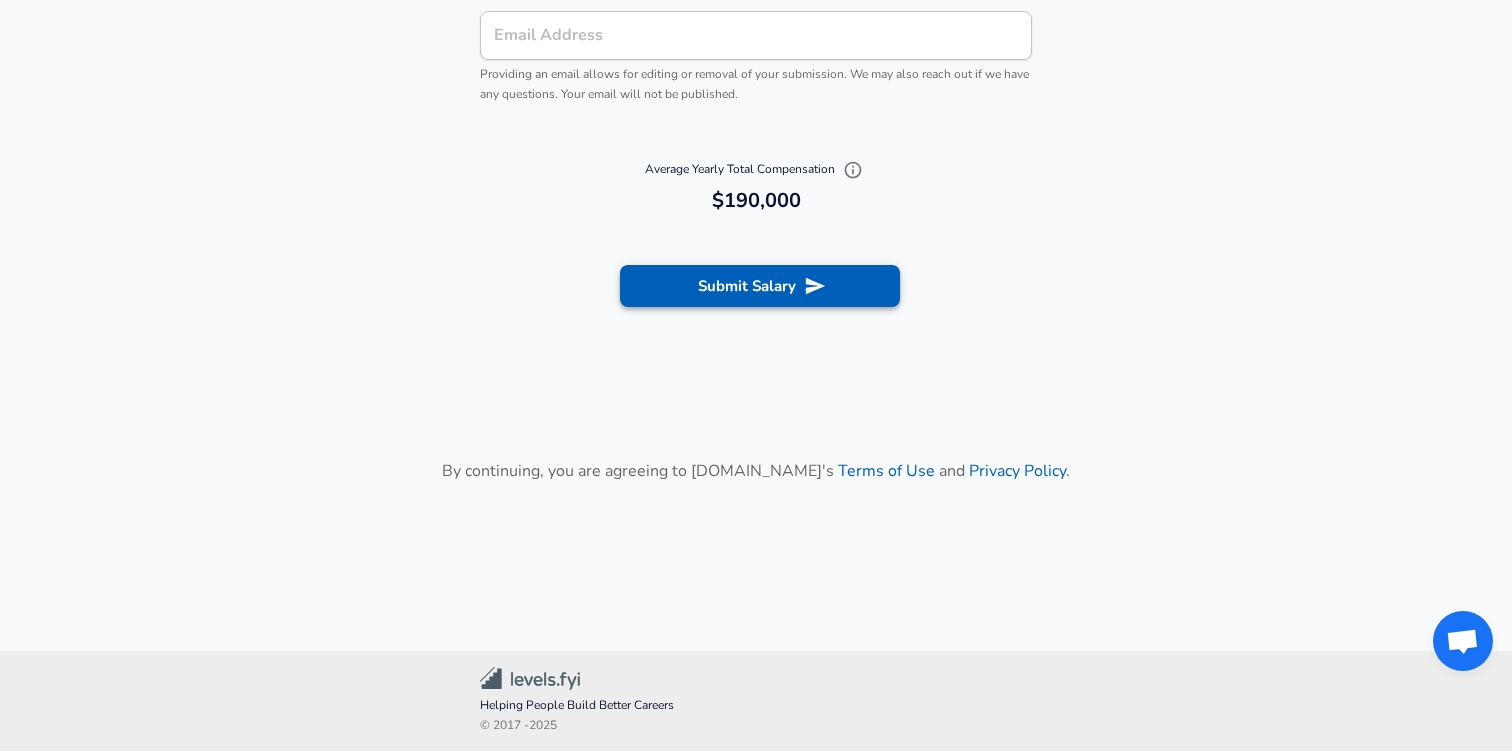 type on "L3" 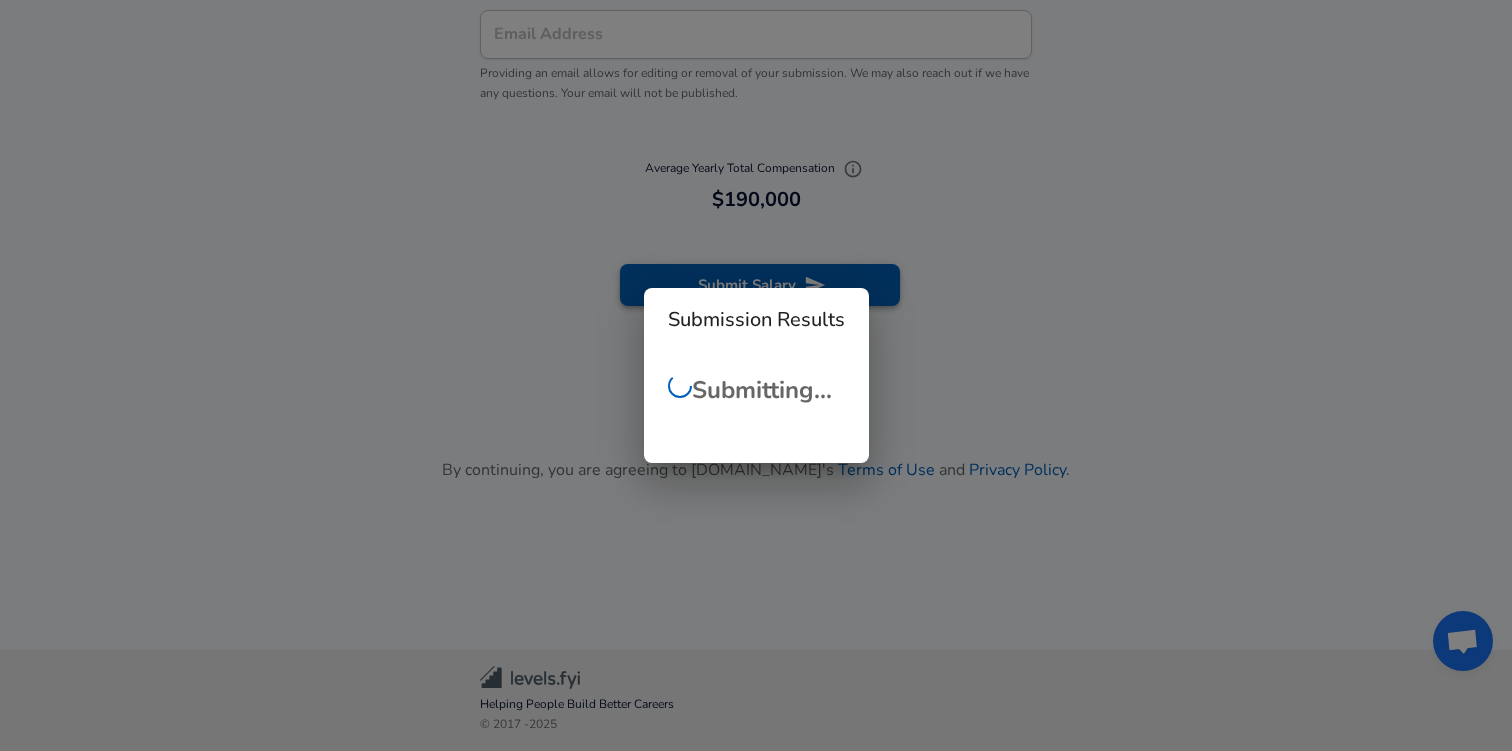 scroll, scrollTop: 2255, scrollLeft: 0, axis: vertical 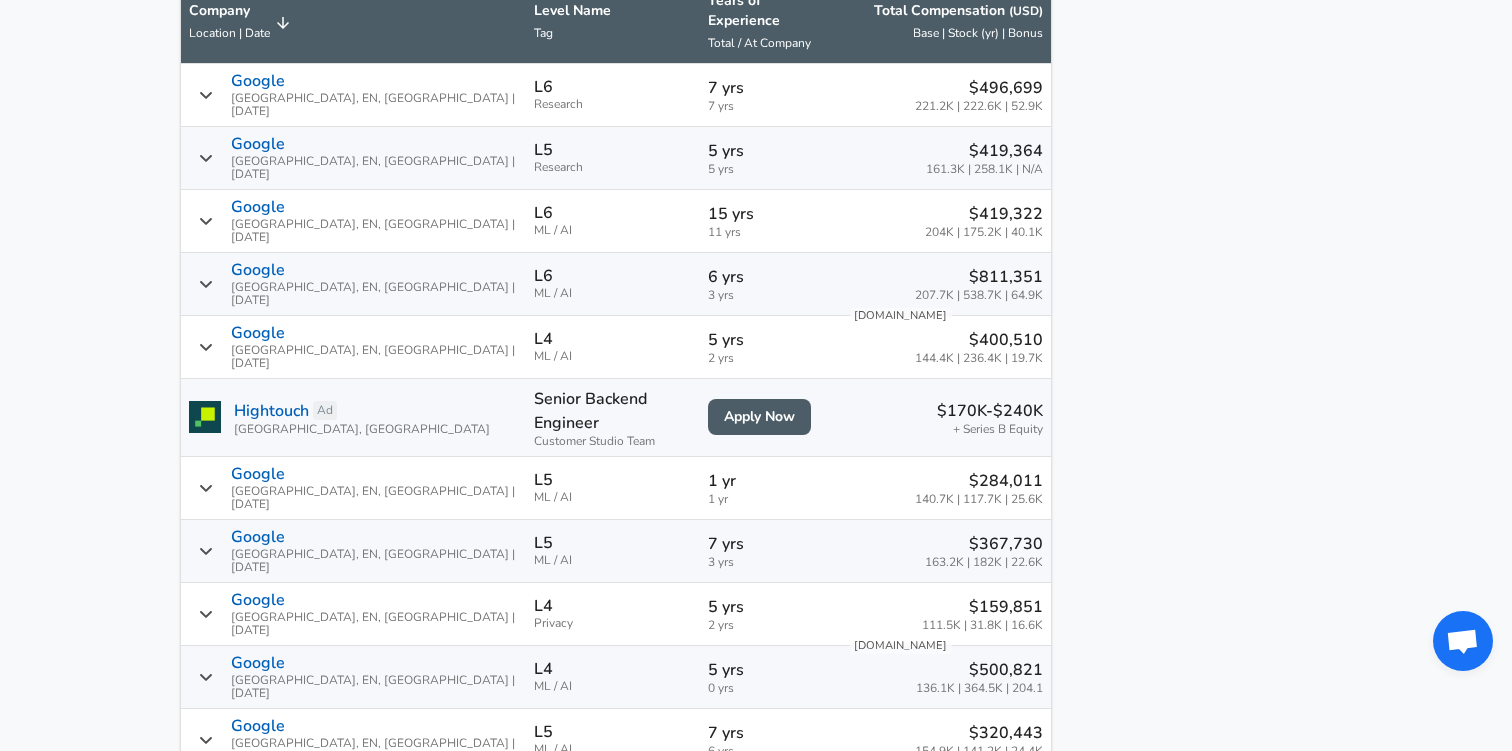 click on "Featured Jobs Software Engineer III, Android, Google Home Google  •  [GEOGRAPHIC_DATA], [GEOGRAPHIC_DATA], [GEOGRAPHIC_DATA]   Application Modernization Engineer Google  •  [GEOGRAPHIC_DATA], [GEOGRAPHIC_DATA], [GEOGRAPHIC_DATA]   Senior Software Engineer, Google Cloud Google  •  [GEOGRAPHIC_DATA], [GEOGRAPHIC_DATA], [GEOGRAPHIC_DATA]   Senior Software Engineer Team Lead, iOS, Google Discov... Google  •  [GEOGRAPHIC_DATA], [GEOGRAPHIC_DATA], [GEOGRAPHIC_DATA]   Staff Systems Power Engineer, Pixel Google  •  [GEOGRAPHIC_DATA], [GEOGRAPHIC_DATA]   See all jobs ➜ Related Companies Apple LinkedIn Affirm Uber Twitter See all companies ➜ Other Resources End of Year Pay Report Calculate Total Comp" at bounding box center [1192, 329] 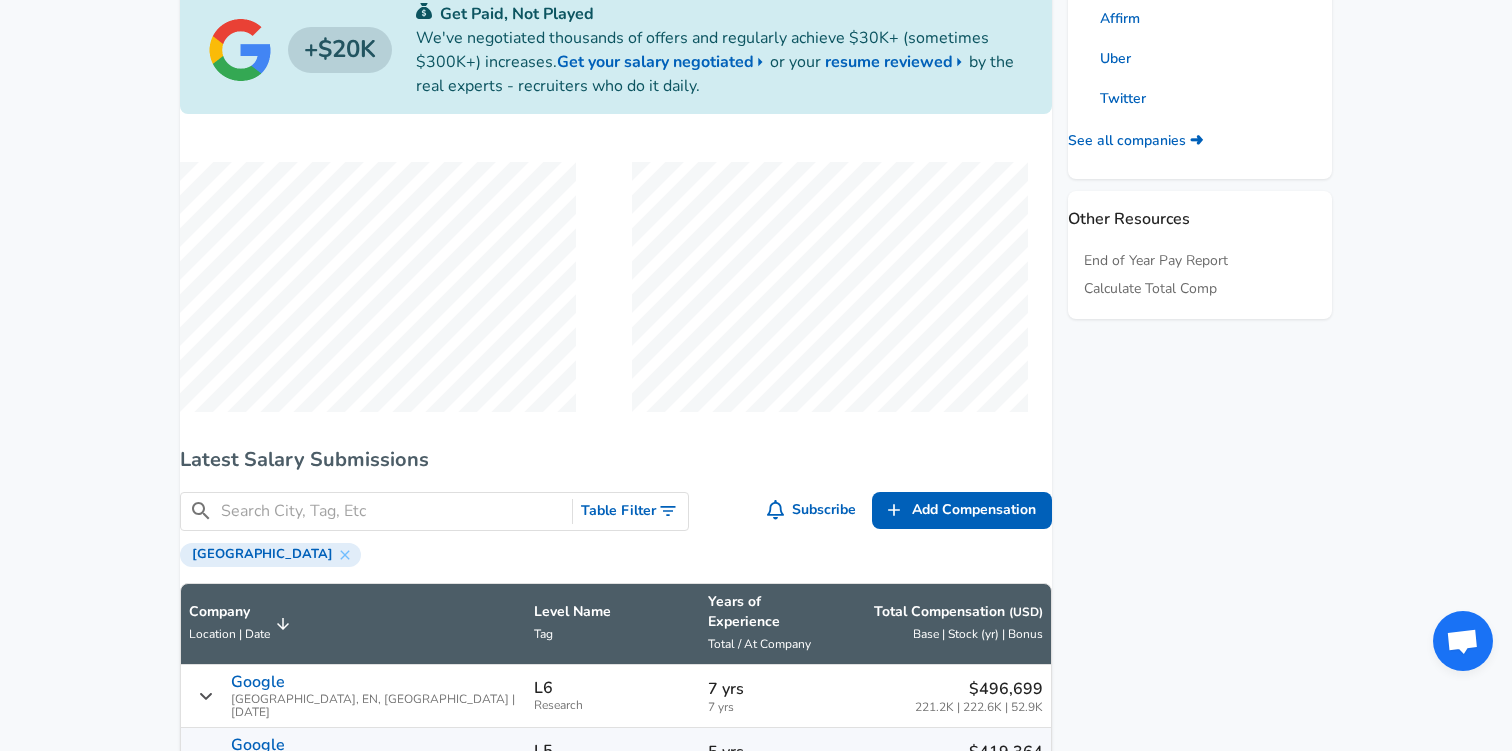 scroll, scrollTop: 1359, scrollLeft: 0, axis: vertical 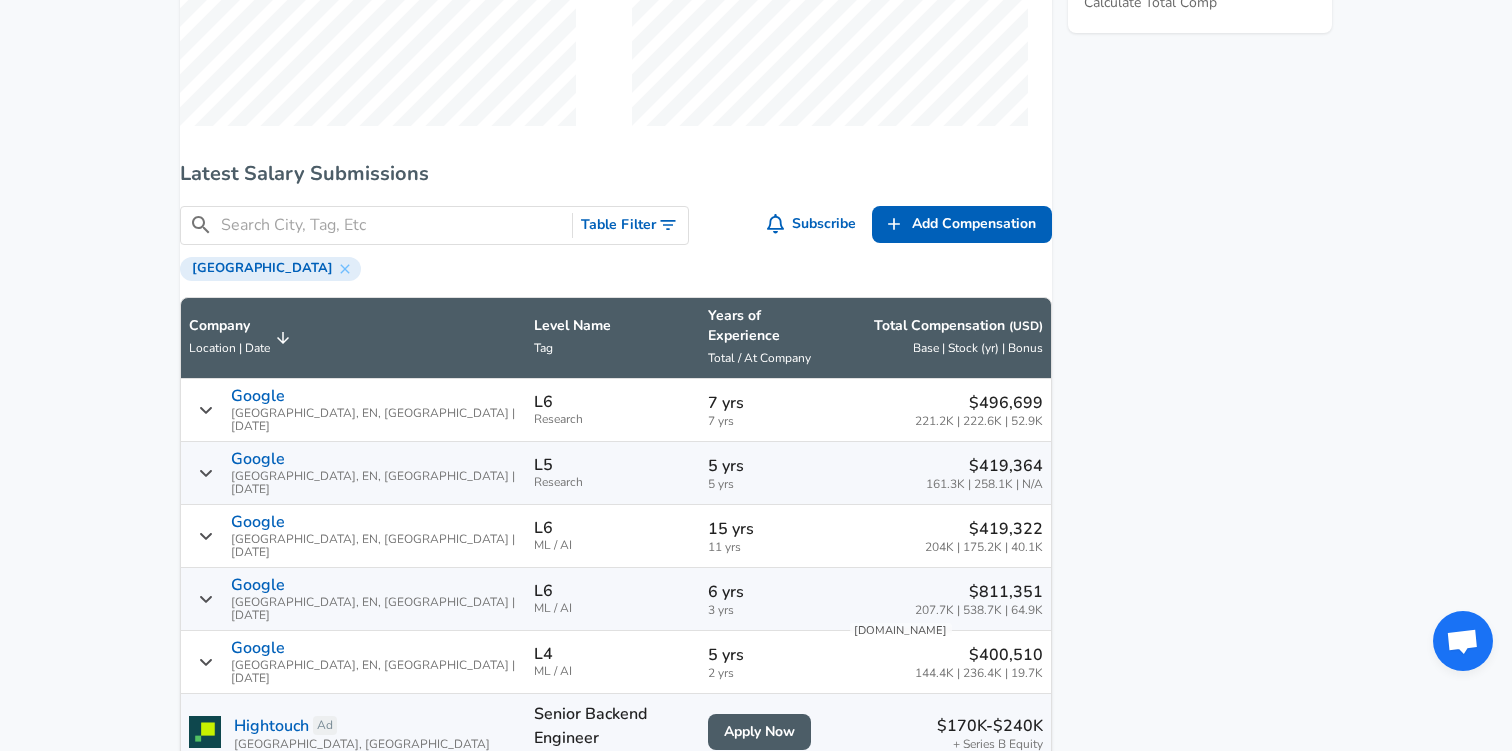 click on "Level Name Tag" at bounding box center [613, 338] 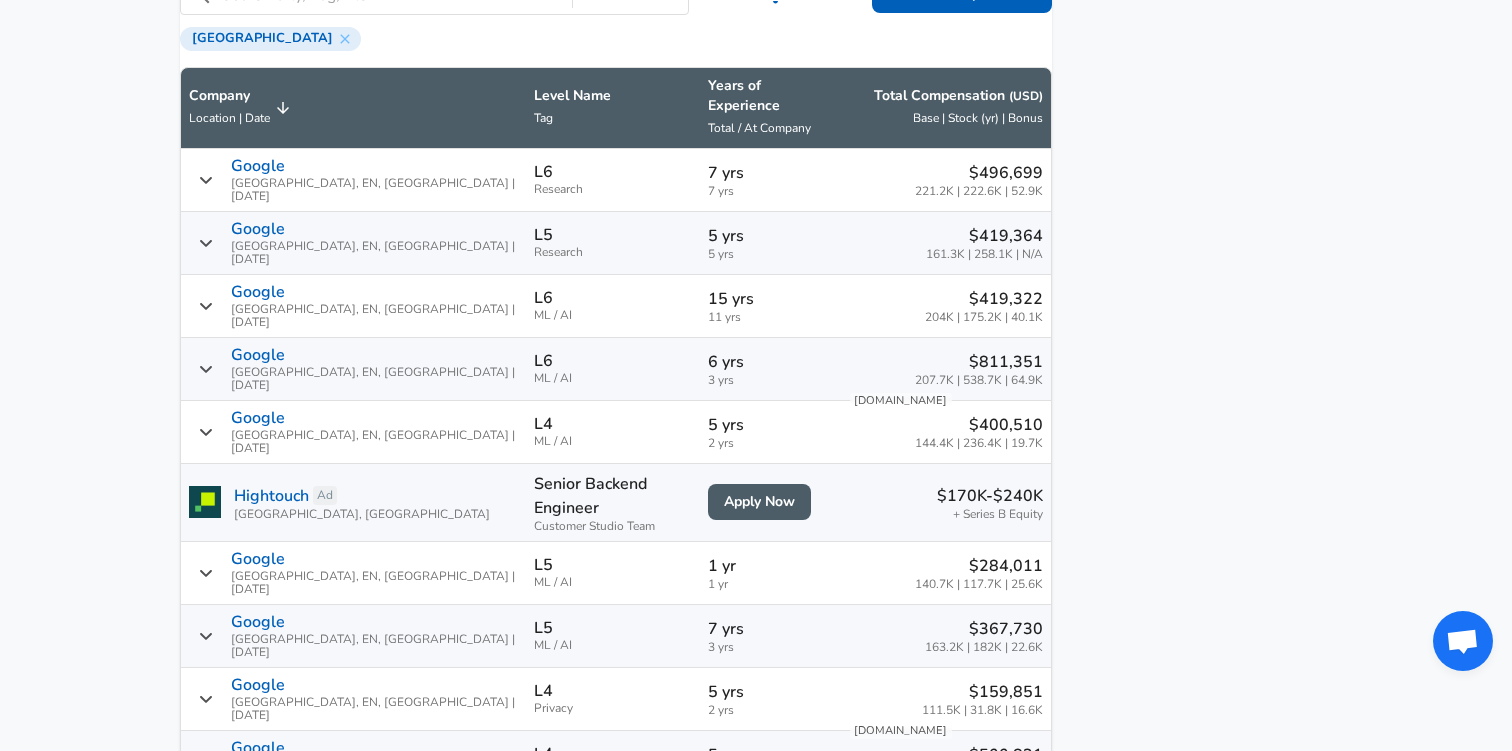 scroll, scrollTop: 1904, scrollLeft: 0, axis: vertical 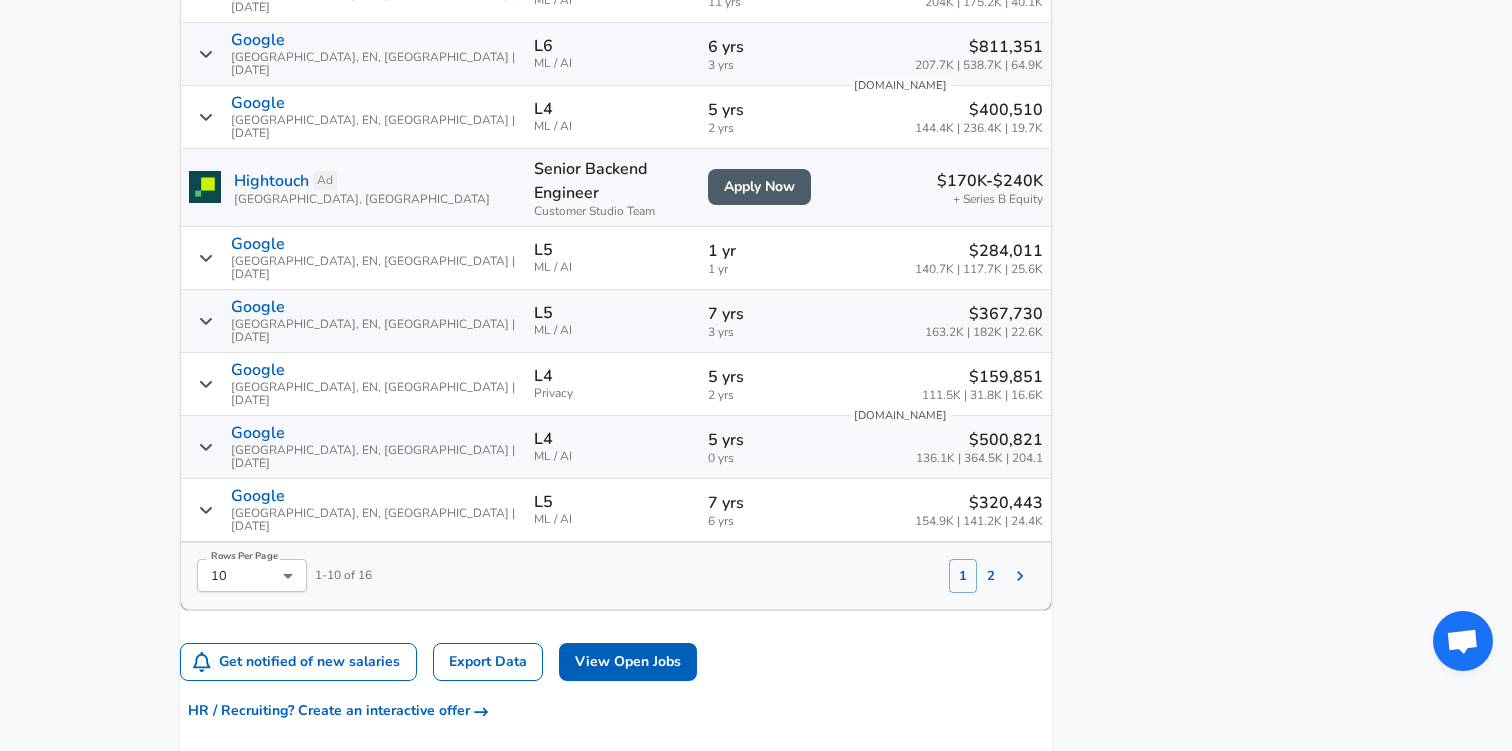 click on "2" at bounding box center [991, 576] 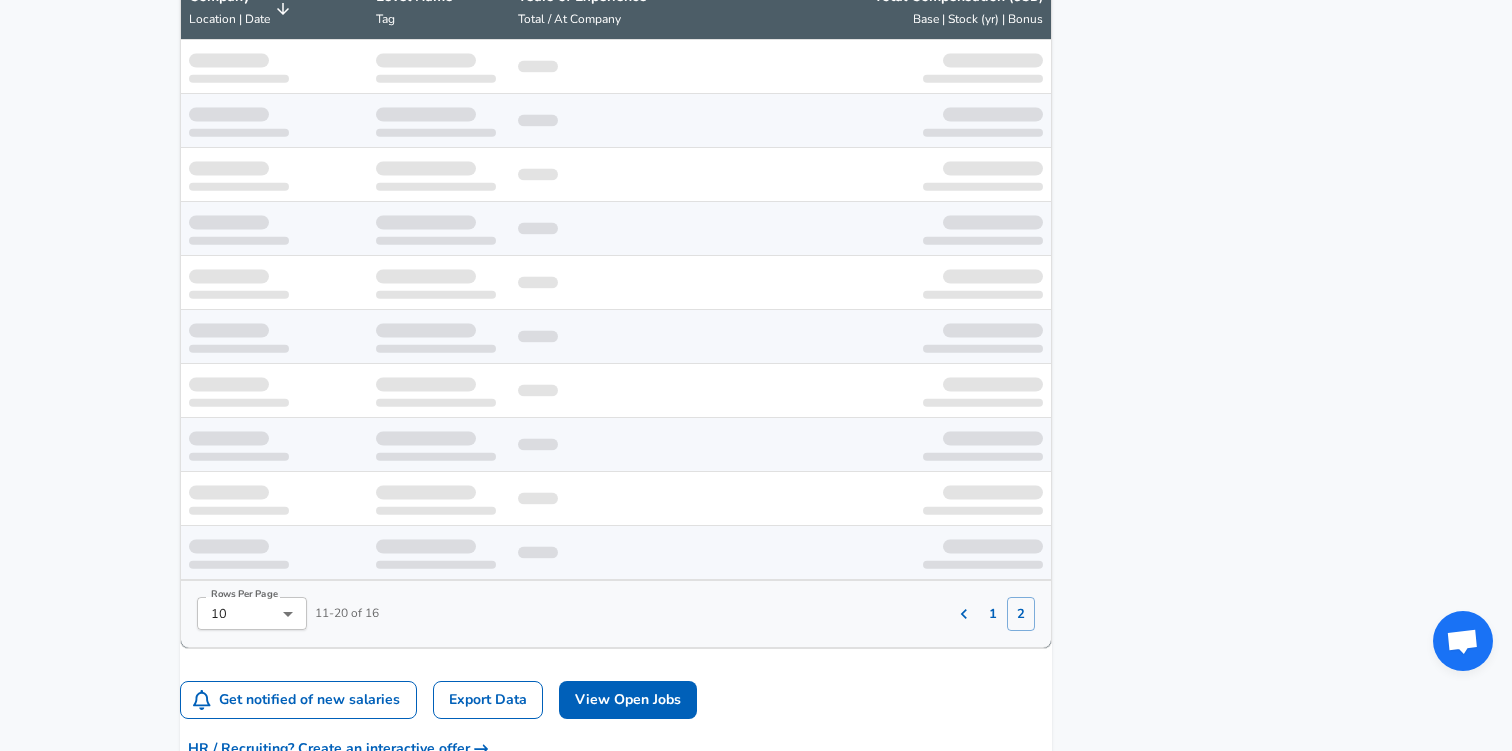scroll, scrollTop: 1655, scrollLeft: 0, axis: vertical 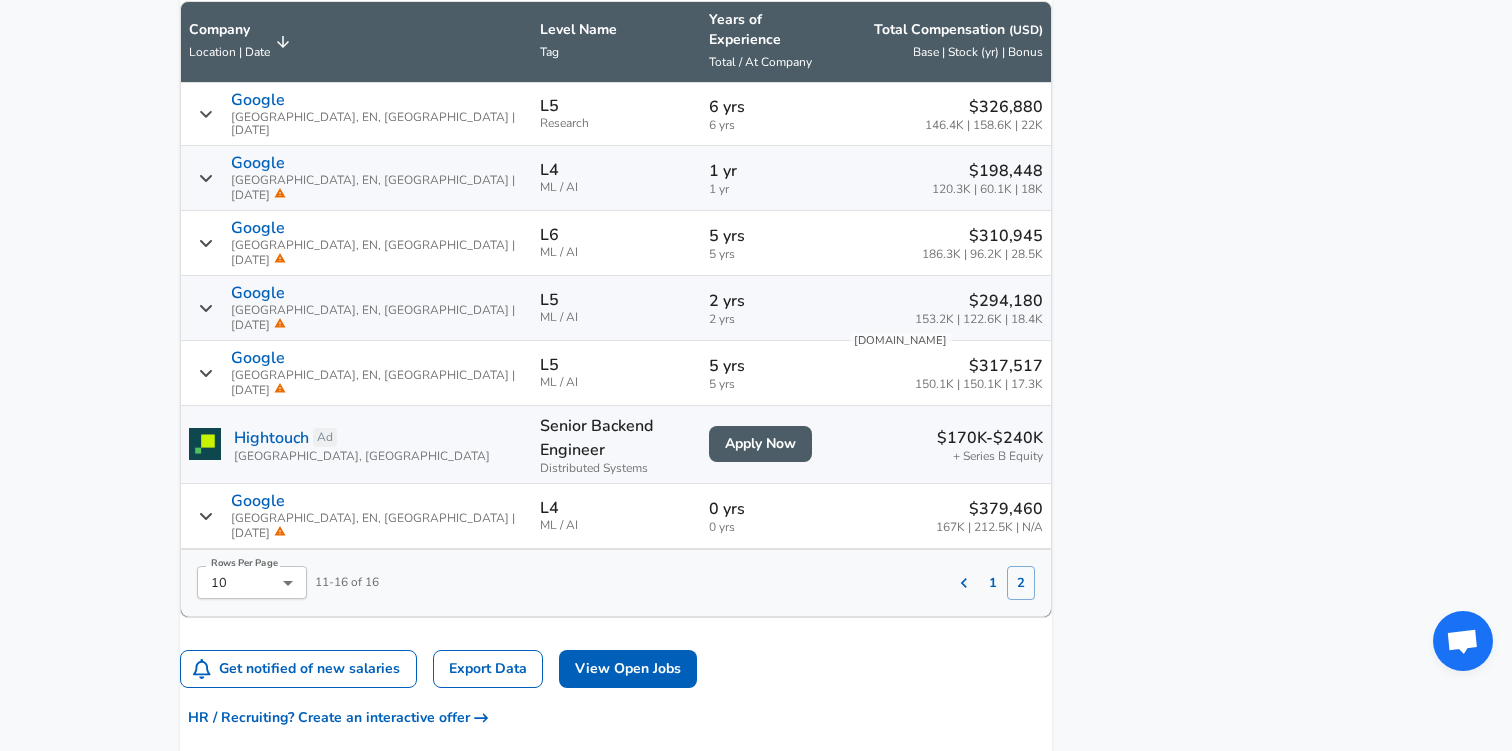 click 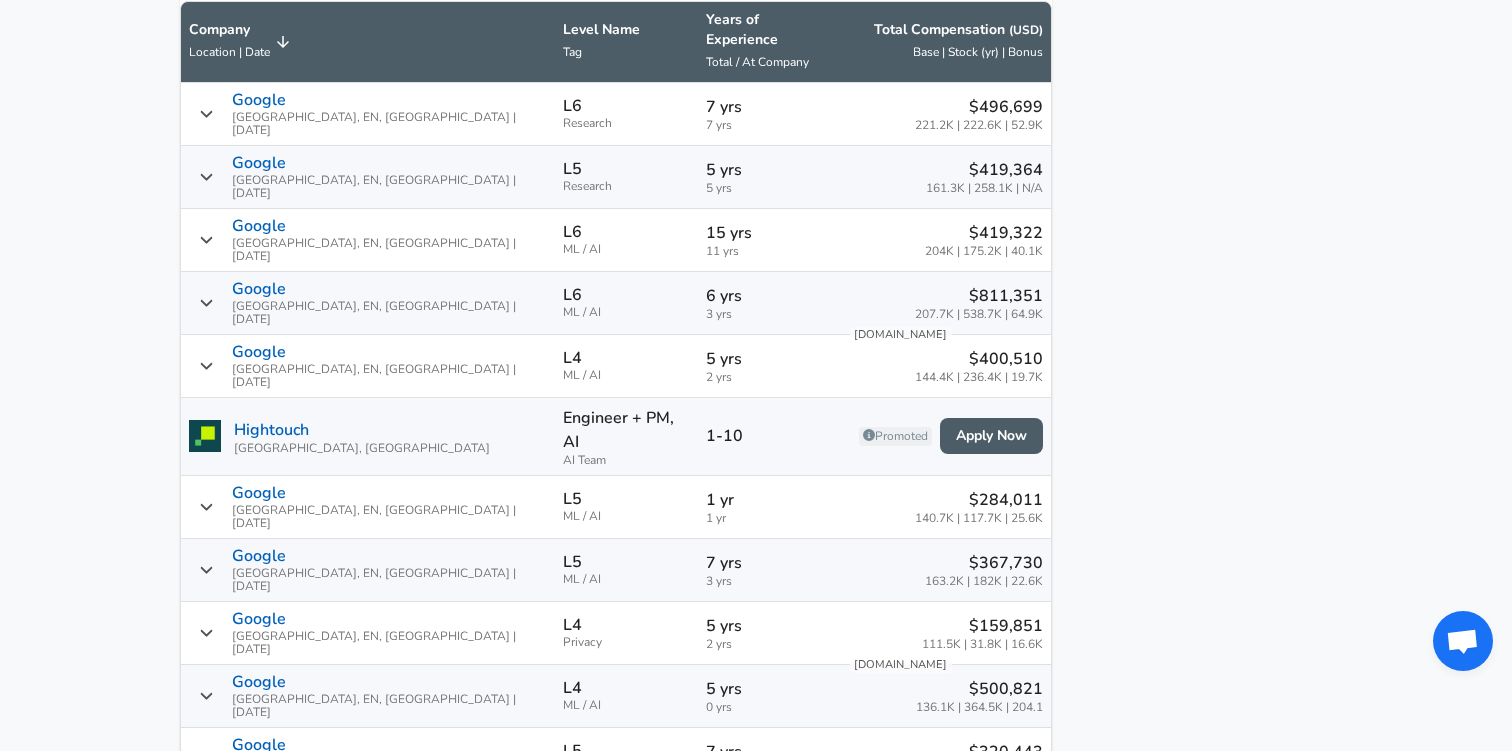 click on "2" at bounding box center (991, 825) 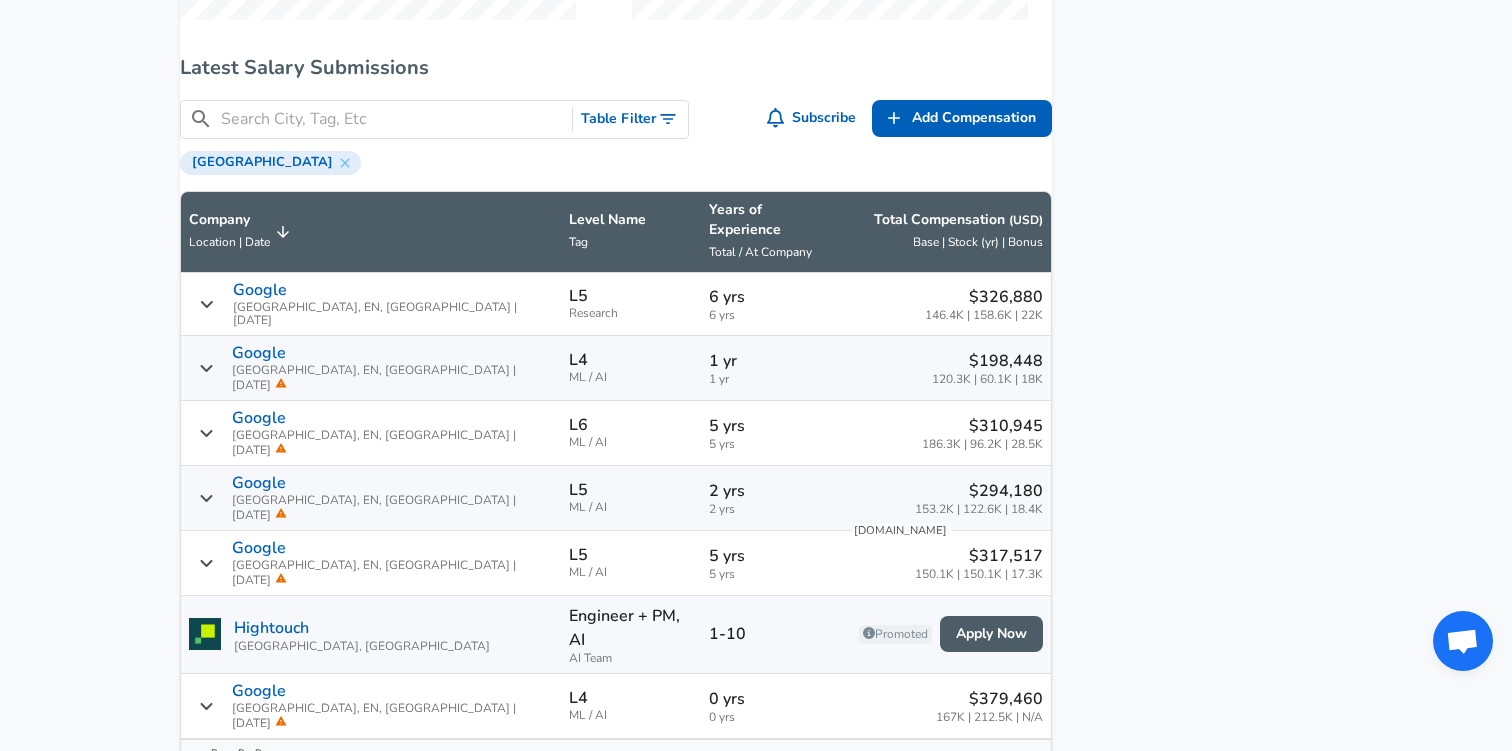 scroll, scrollTop: 1466, scrollLeft: 0, axis: vertical 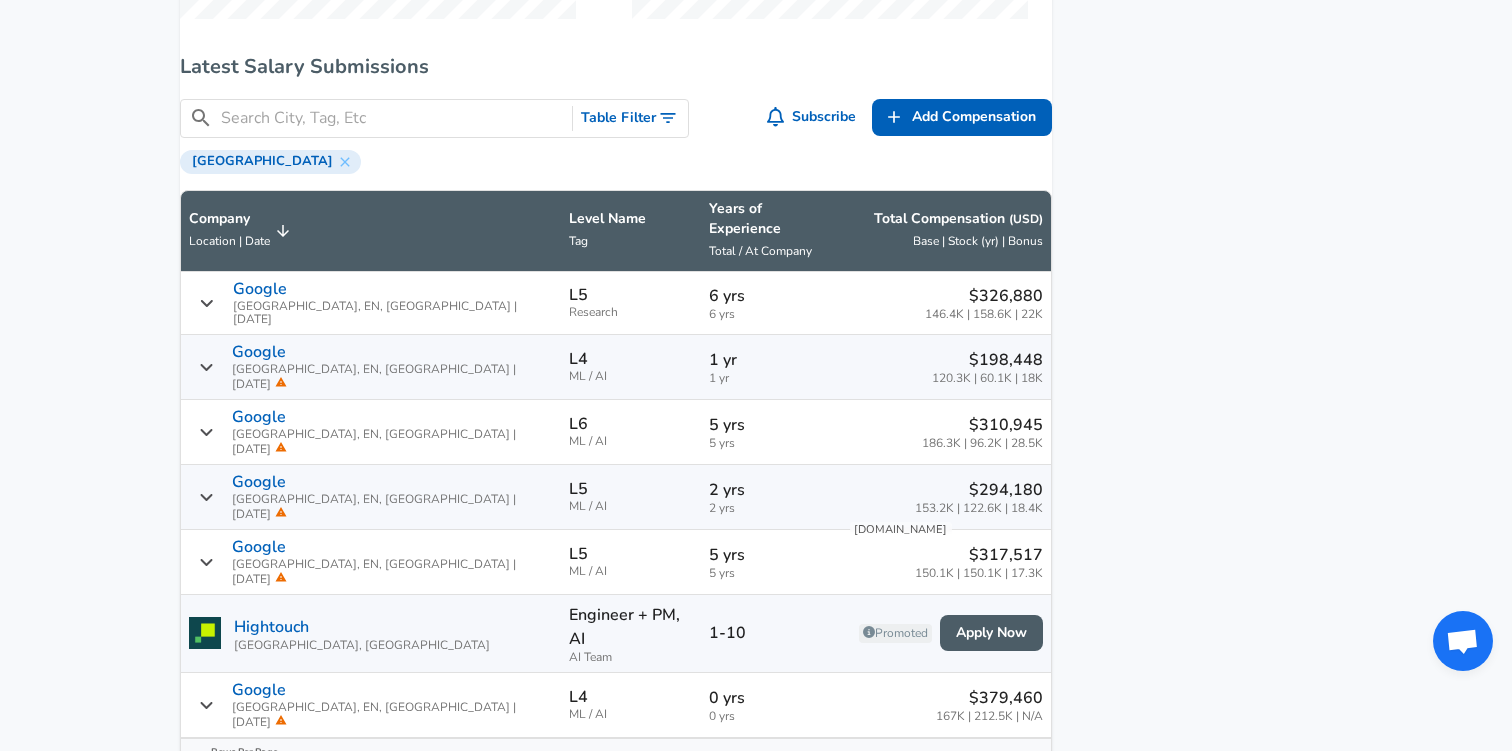 click on "Featured Jobs Software Engineer III, Android, Google Home Google  •  [GEOGRAPHIC_DATA], [GEOGRAPHIC_DATA], [GEOGRAPHIC_DATA]   Application Modernization Engineer Google  •  [GEOGRAPHIC_DATA], [GEOGRAPHIC_DATA], [GEOGRAPHIC_DATA]   Senior Software Engineer, Google Cloud Google  •  [GEOGRAPHIC_DATA], [GEOGRAPHIC_DATA], [GEOGRAPHIC_DATA]   Senior Software Engineer Team Lead, iOS, Google Discov... Google  •  [GEOGRAPHIC_DATA], [GEOGRAPHIC_DATA], [GEOGRAPHIC_DATA]   Staff Systems Power Engineer, Pixel Google  •  [GEOGRAPHIC_DATA], [GEOGRAPHIC_DATA]   See all jobs ➜ Related Companies Apple LinkedIn Affirm Uber Twitter See all companies ➜ Other Resources End of Year Pay Report Calculate Total Comp" at bounding box center (1192, 416) 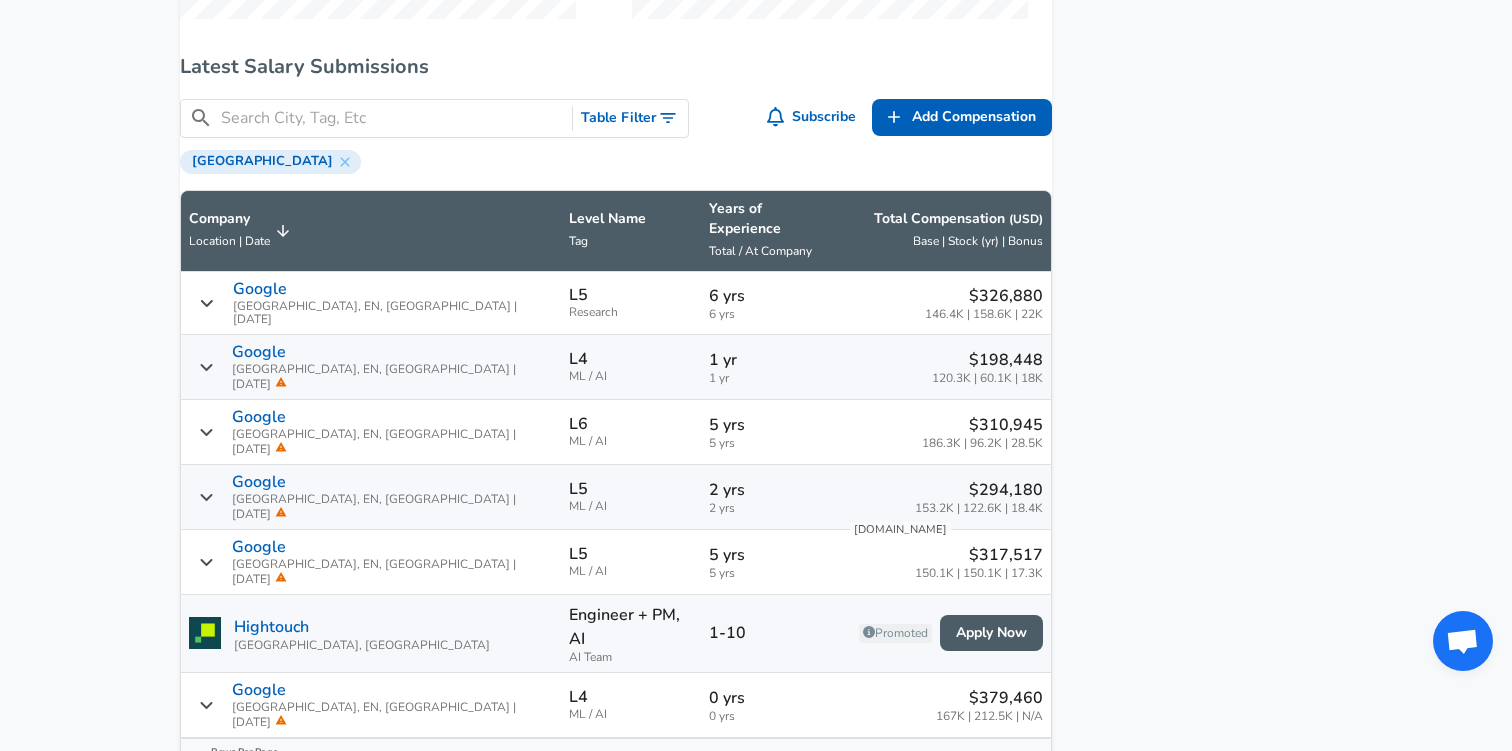 scroll, scrollTop: 1475, scrollLeft: 0, axis: vertical 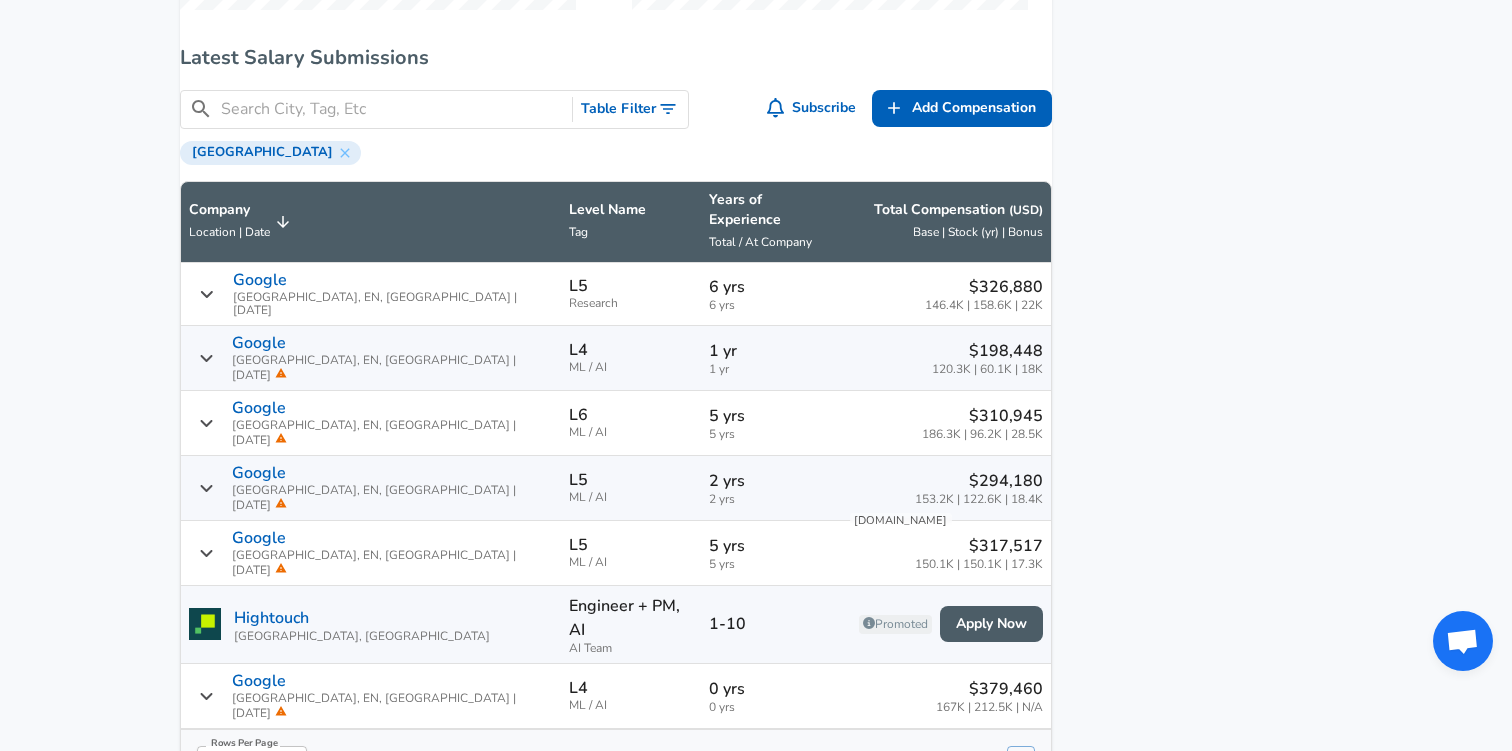 click on "Featured Jobs Software Engineer III, Android, Google Home Google  •  [GEOGRAPHIC_DATA], [GEOGRAPHIC_DATA], [GEOGRAPHIC_DATA]   Application Modernization Engineer Google  •  [GEOGRAPHIC_DATA], [GEOGRAPHIC_DATA], [GEOGRAPHIC_DATA]   Senior Software Engineer, Google Cloud Google  •  [GEOGRAPHIC_DATA], [GEOGRAPHIC_DATA], [GEOGRAPHIC_DATA]   Senior Software Engineer Team Lead, iOS, Google Discov... Google  •  [GEOGRAPHIC_DATA], [GEOGRAPHIC_DATA], [GEOGRAPHIC_DATA]   Staff Systems Power Engineer, Pixel Google  •  [GEOGRAPHIC_DATA], [GEOGRAPHIC_DATA]   See all jobs ➜ Related Companies Apple LinkedIn Affirm Uber Twitter See all companies ➜ Other Resources End of Year Pay Report Calculate Total Comp" at bounding box center (1192, 407) 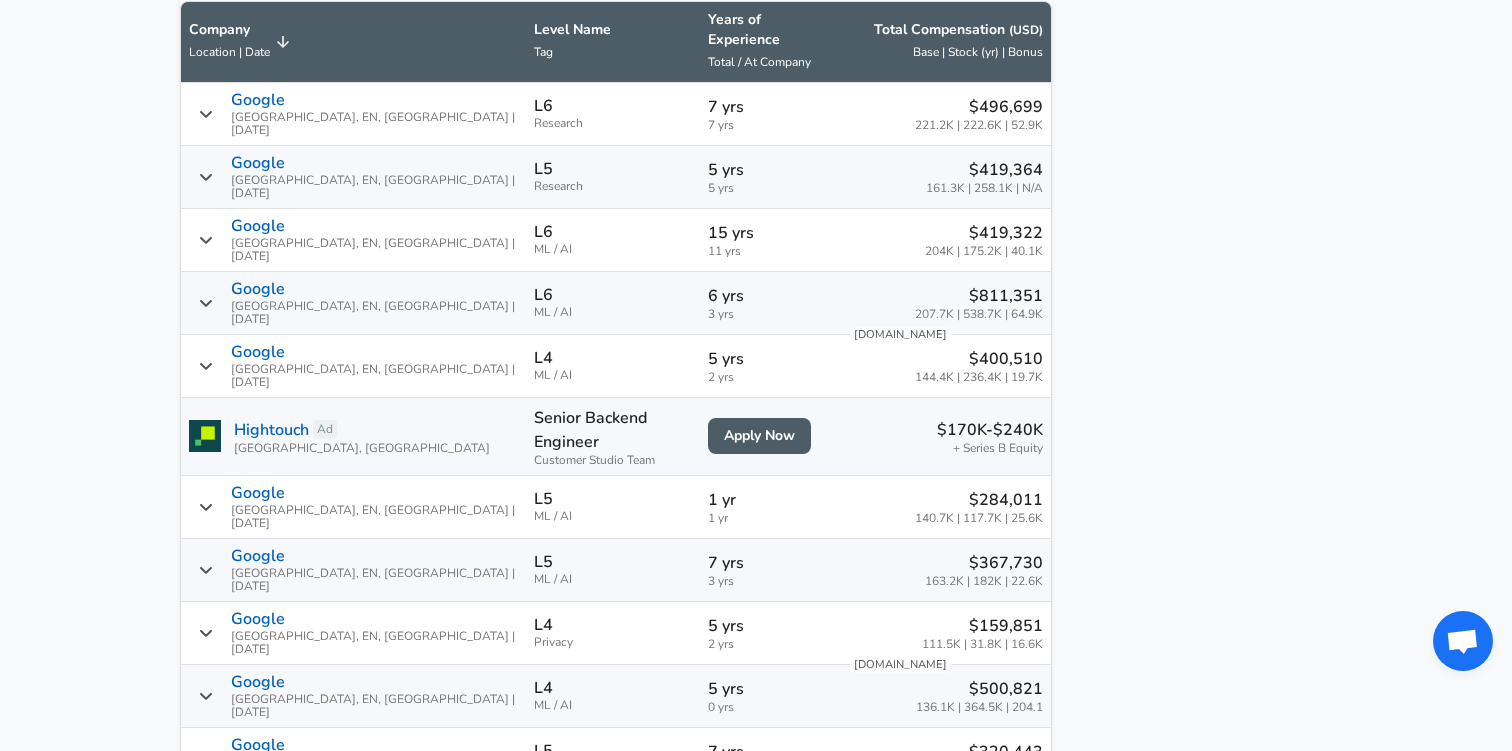 scroll, scrollTop: 2205, scrollLeft: 0, axis: vertical 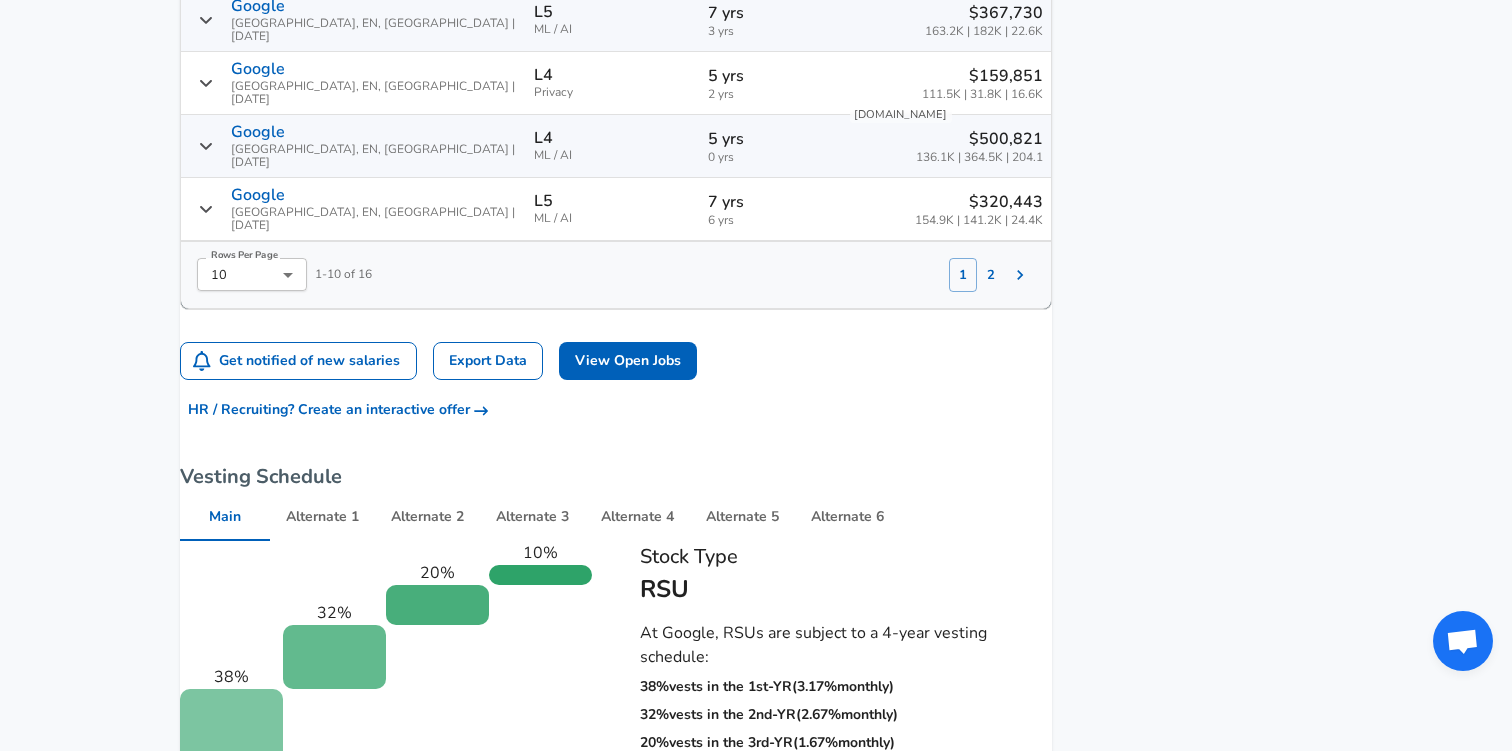 click on "2" at bounding box center (991, 275) 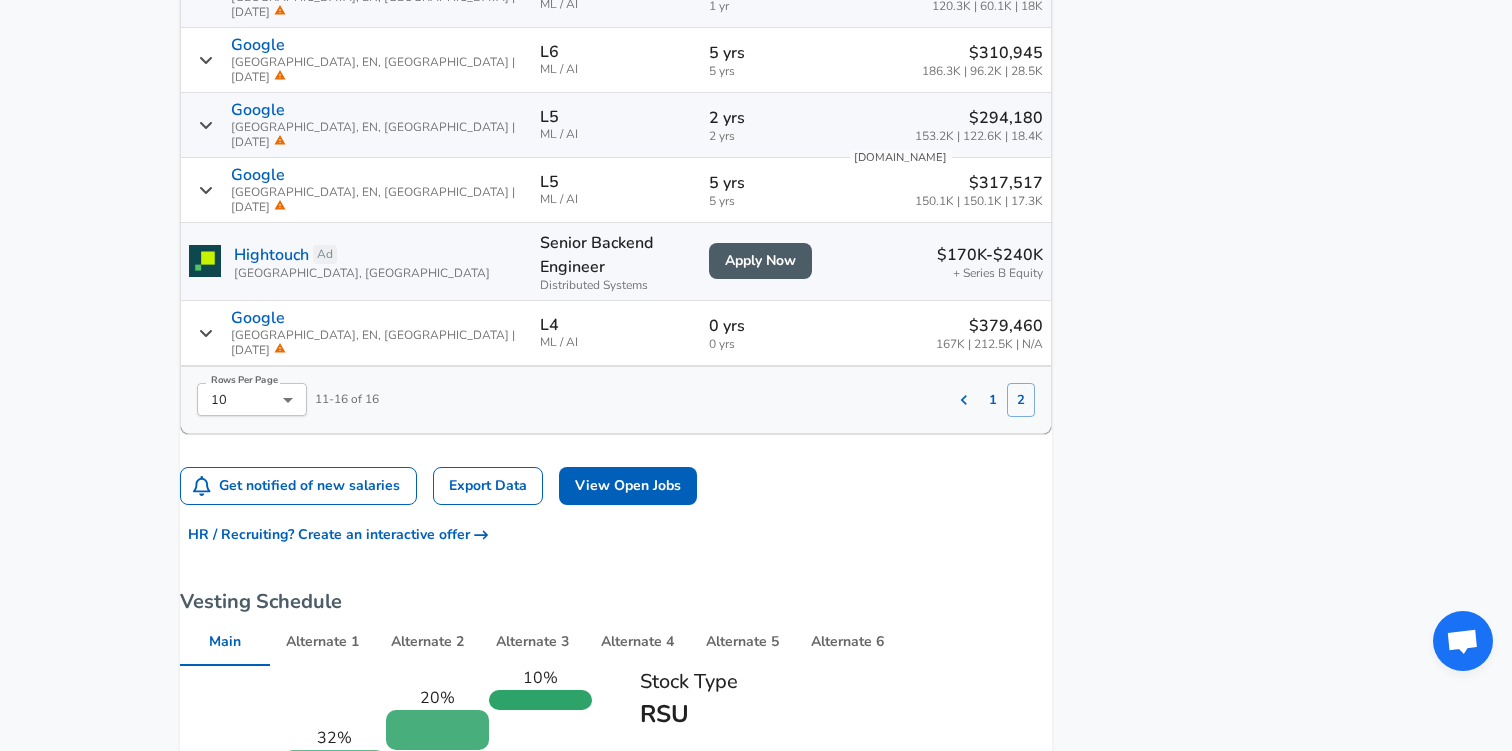 scroll, scrollTop: 1824, scrollLeft: 0, axis: vertical 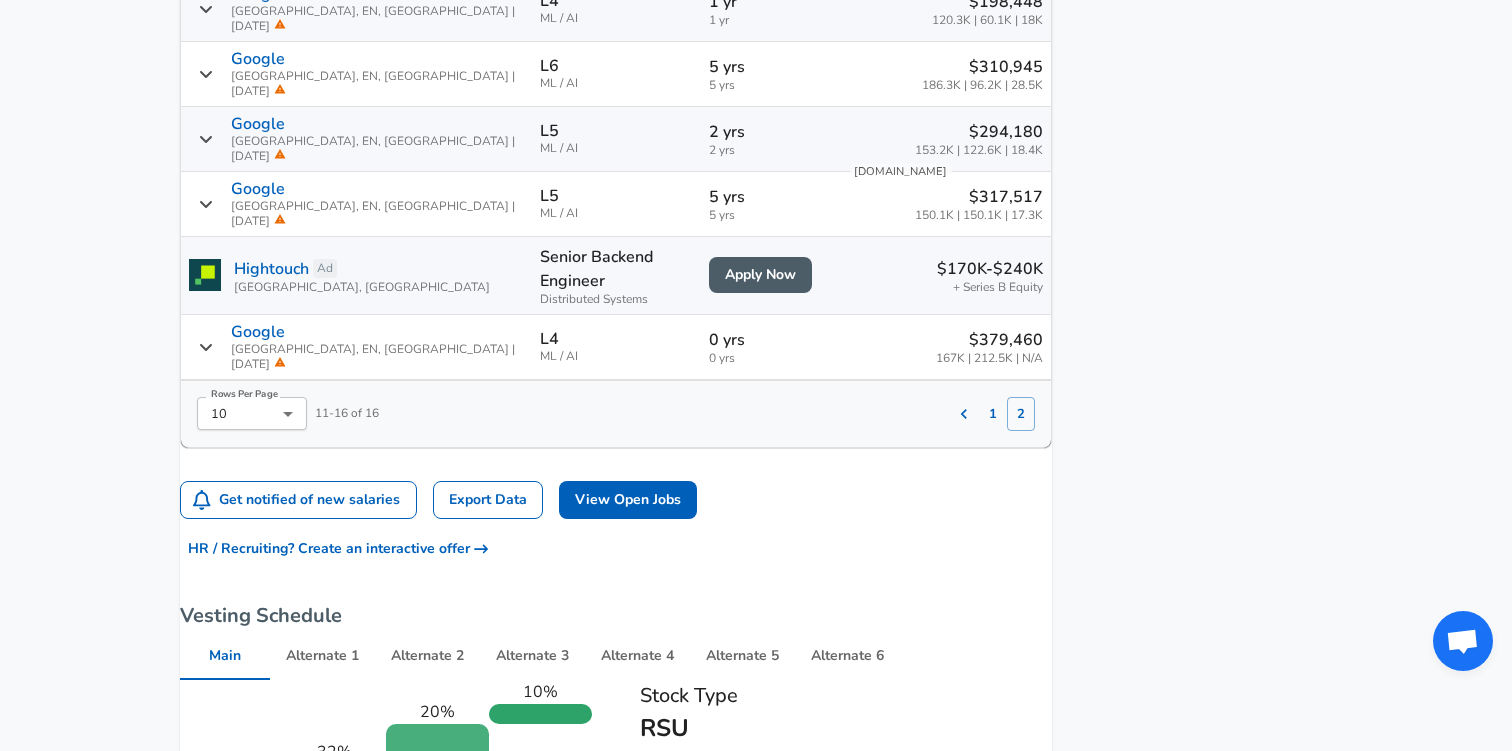 click on "1" at bounding box center (993, 414) 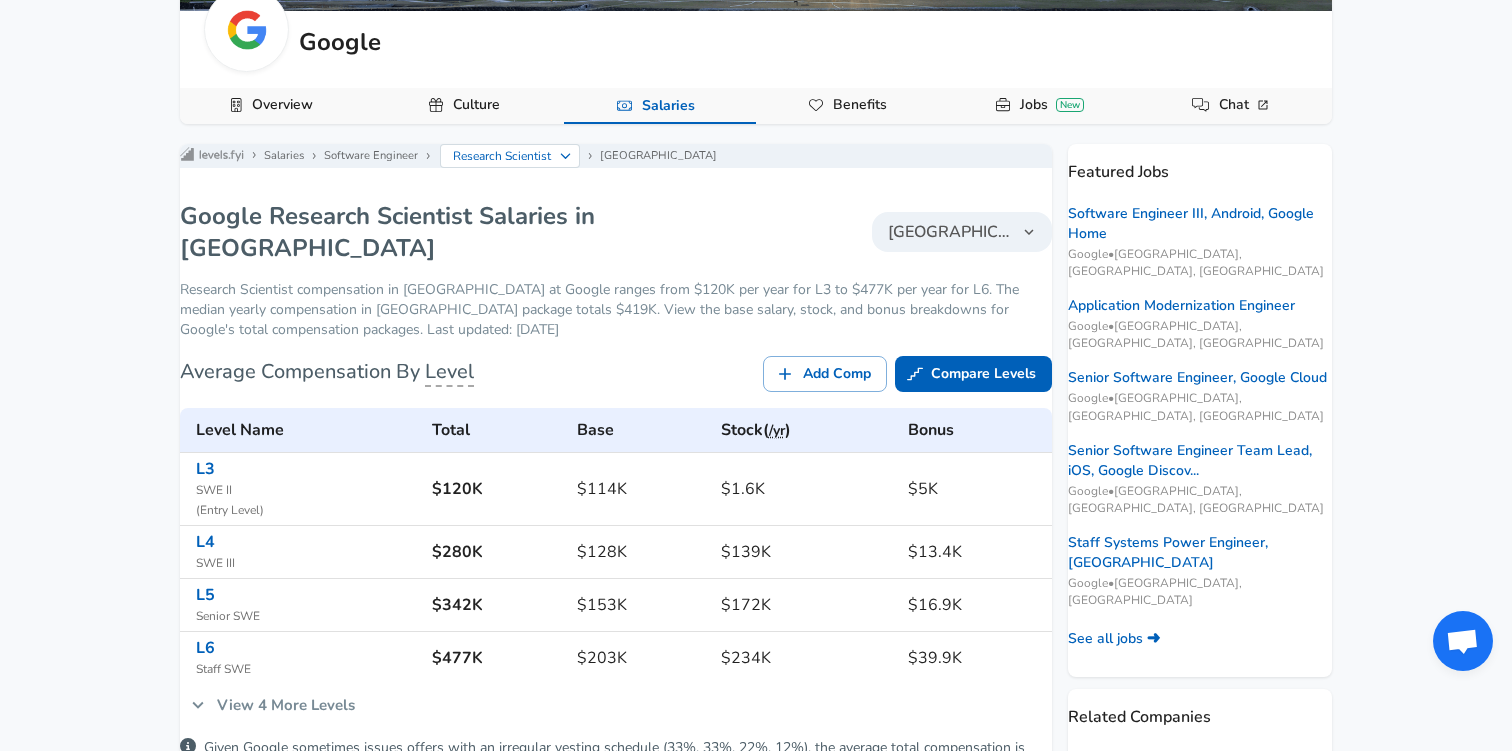 scroll, scrollTop: 234, scrollLeft: 0, axis: vertical 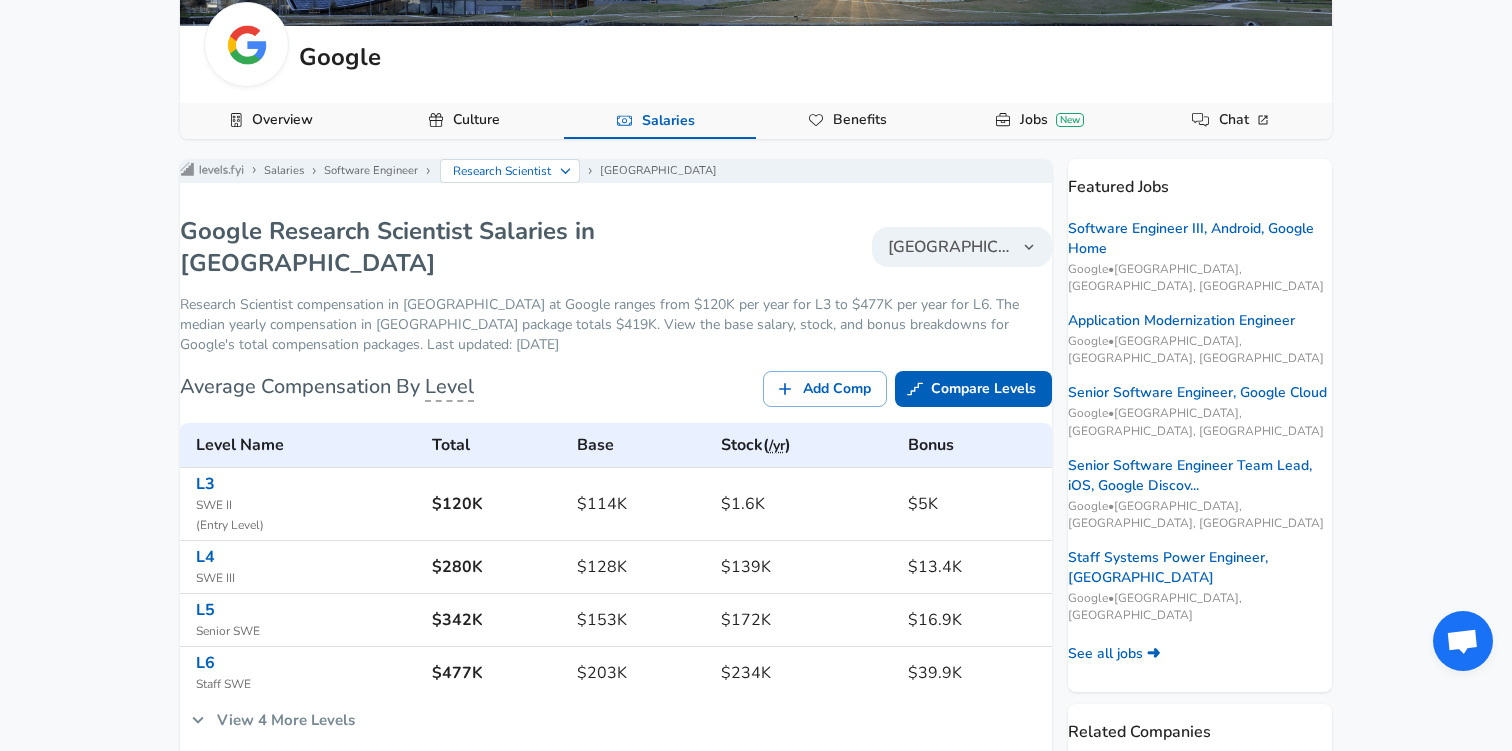 click on "[GEOGRAPHIC_DATA]" at bounding box center (950, 247) 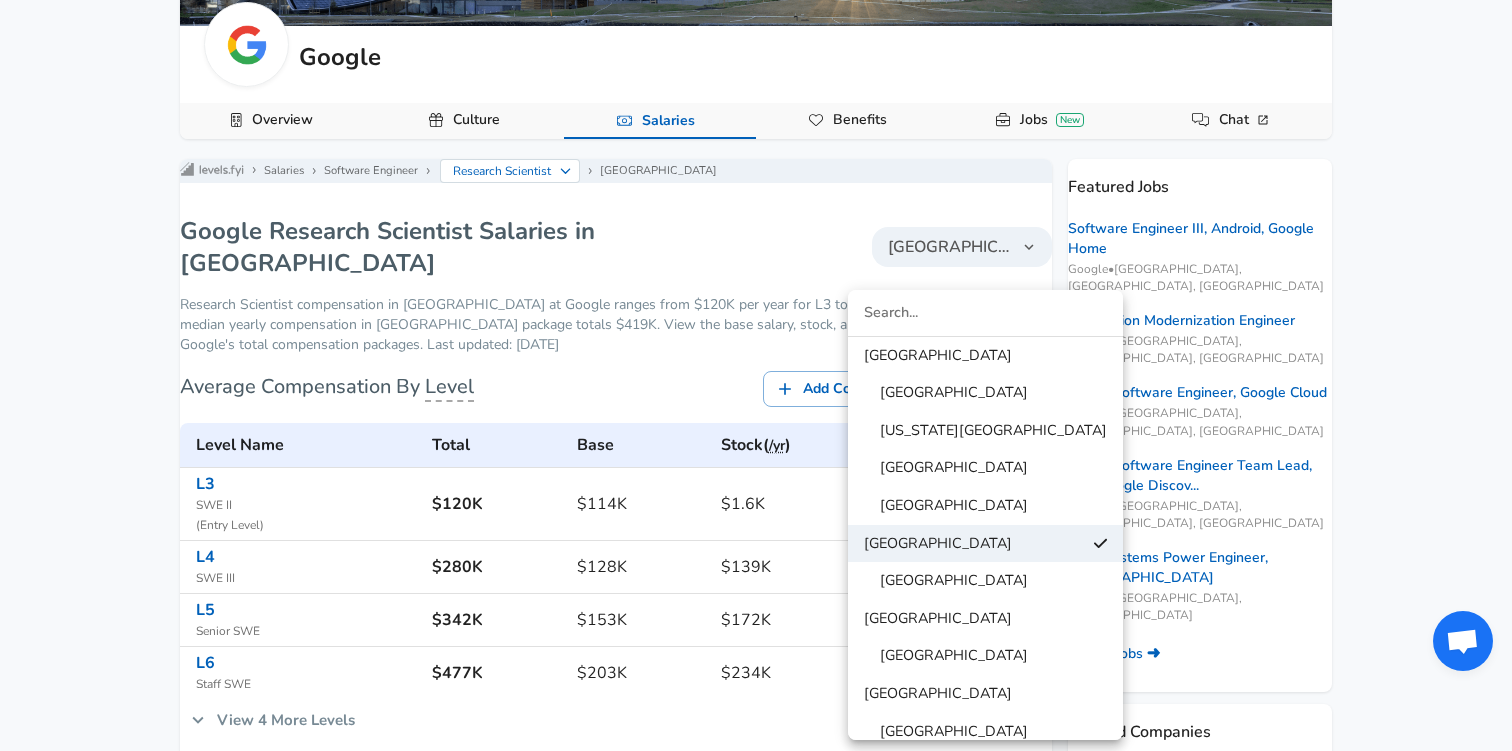click on "[GEOGRAPHIC_DATA]" at bounding box center [938, 356] 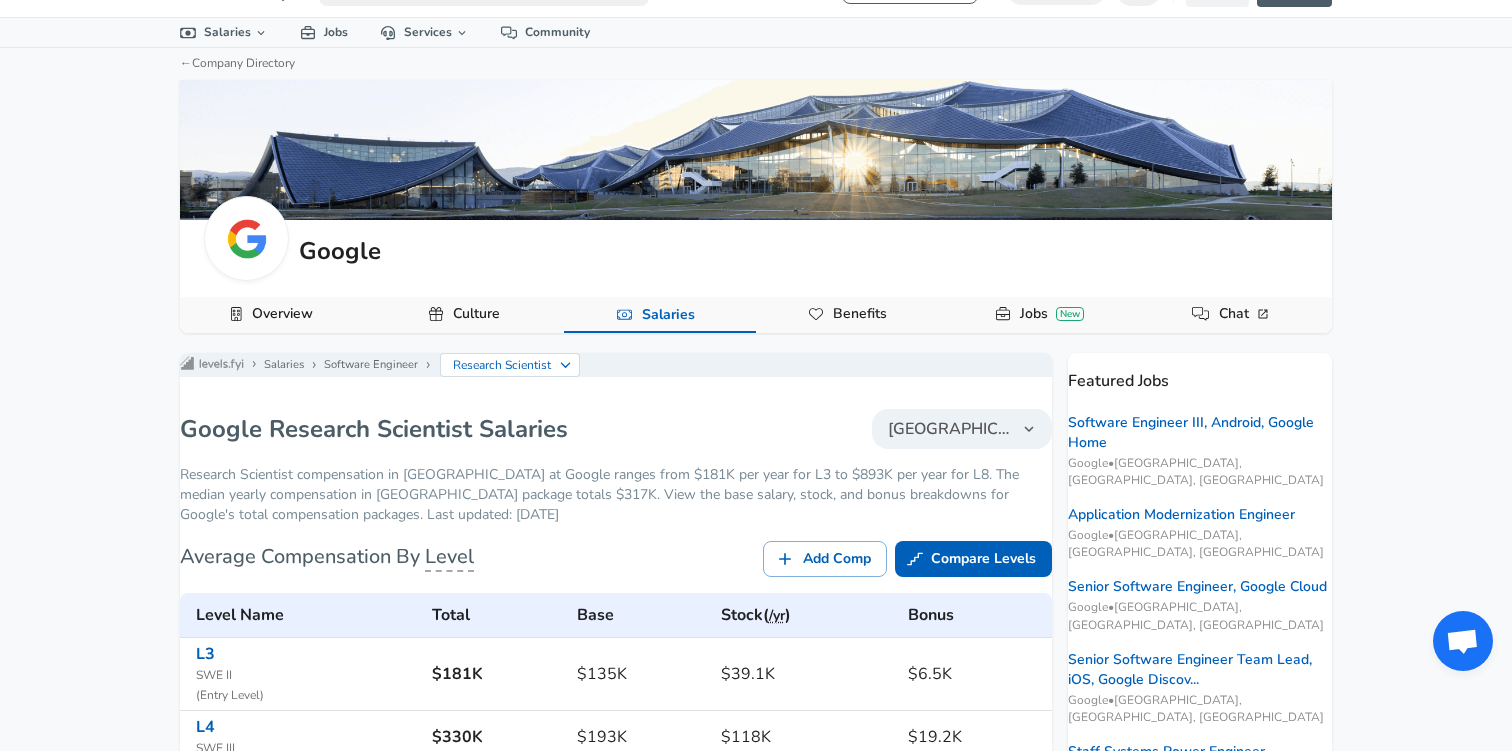 scroll, scrollTop: 317, scrollLeft: 0, axis: vertical 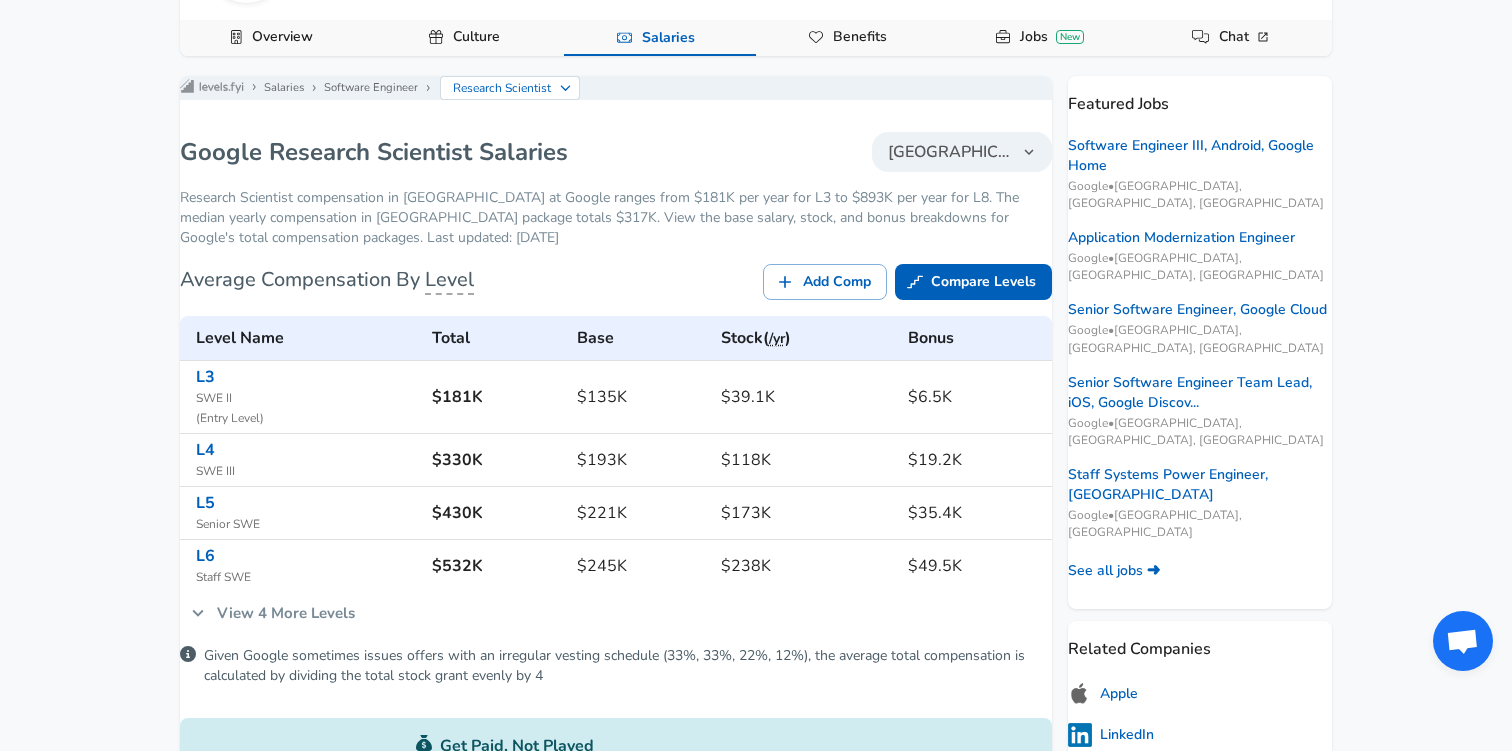 click on "[GEOGRAPHIC_DATA]" at bounding box center [950, 152] 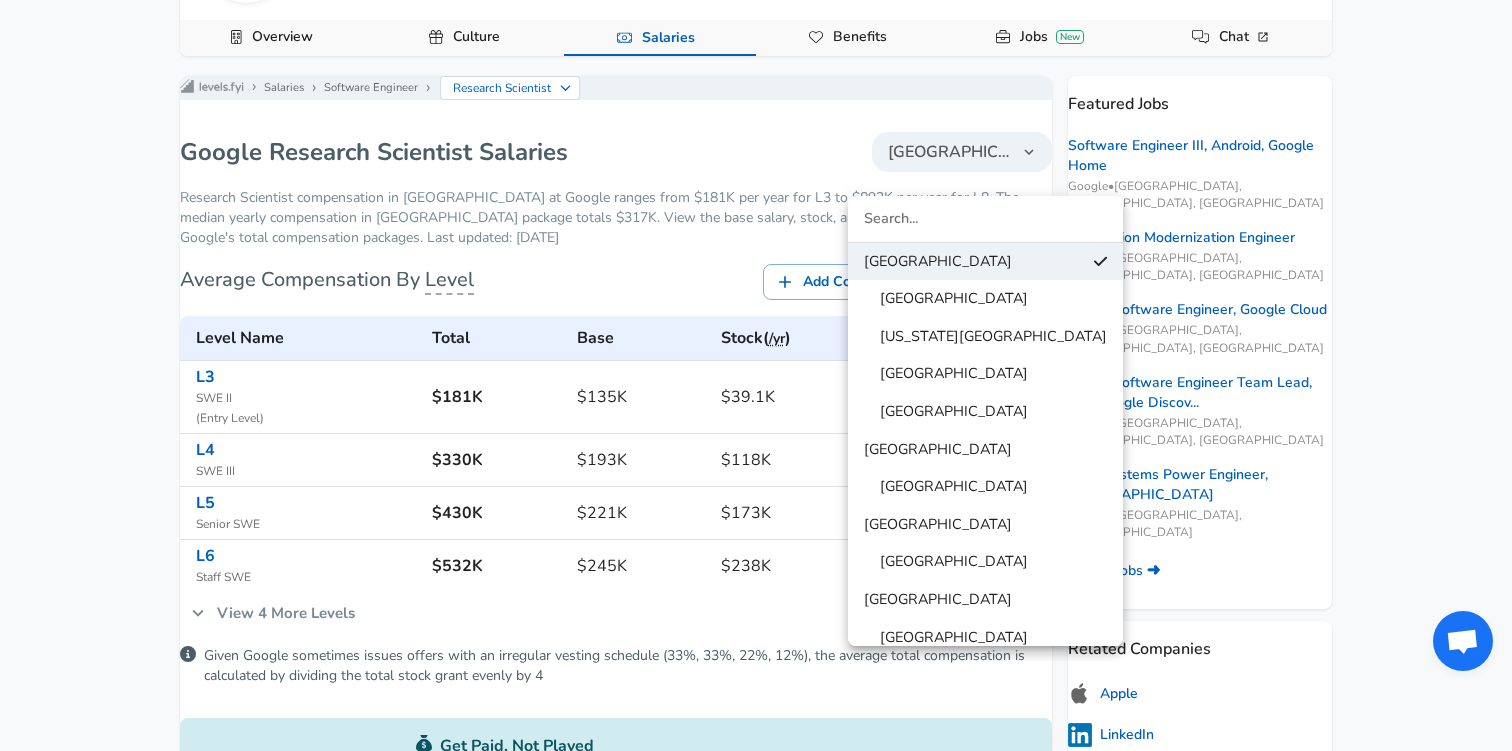 click at bounding box center (756, 375) 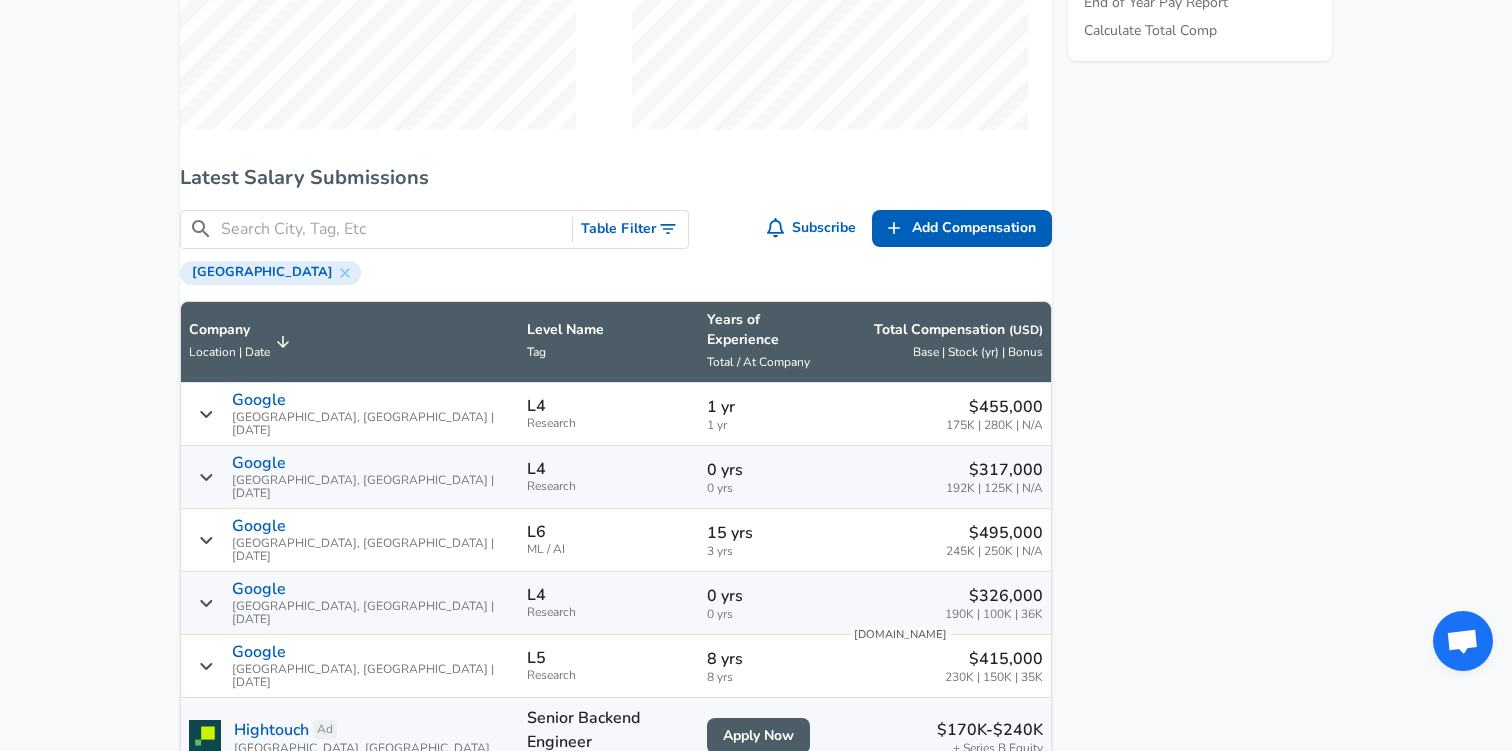 scroll, scrollTop: 826, scrollLeft: 0, axis: vertical 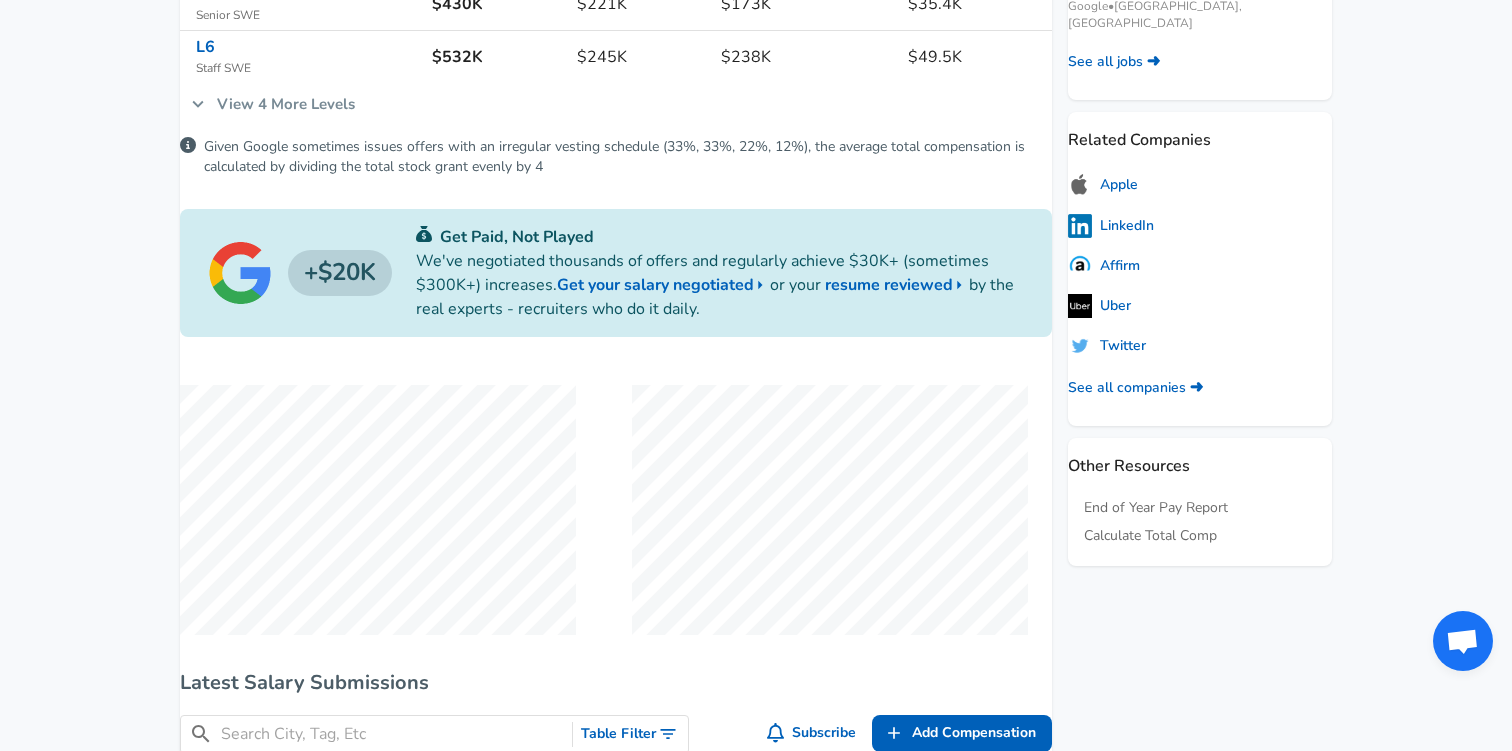 click on "For Employers $ USD / yr Change English ([GEOGRAPHIC_DATA]) Change Login Sign Up All Data By Location By Company By Title Salary Calculator Chart Visualizations Verified Salaries Internships Negotiation Support Compare Benefits Who's Hiring 2024 Pay Report Top Paying Companies Integrate Blog Press Google Software Engineer Product Manager [US_STATE][GEOGRAPHIC_DATA] Area Data Scientist View Individual Data Points   Levels FYI Logo Salaries 📂   All Data 🌎   By Location 🏢   By Company 🖋    By Title 🏭️    By Industry 📍   Salary Heatmap 📈   Chart Visualizations 🔥   Real-time Percentiles 🎓   Internships ❣️   Compare Benefits 🎬   2024 Pay Report 🏆   Top Paying Companies 💸   Calculate Meeting Cost #️⃣   Salary Calculator Contribute Add Salary Add Company Benefits Add Level Mapping Jobs Services Candidate Services 💵  Negotiation Coaching 📄  Resume Review 🎁  Gift a Resume Review For Employers Interactive Offers Real-time Percentiles  🔥 Compensation Benchmarking For Academic Research ←" at bounding box center [756, -451] 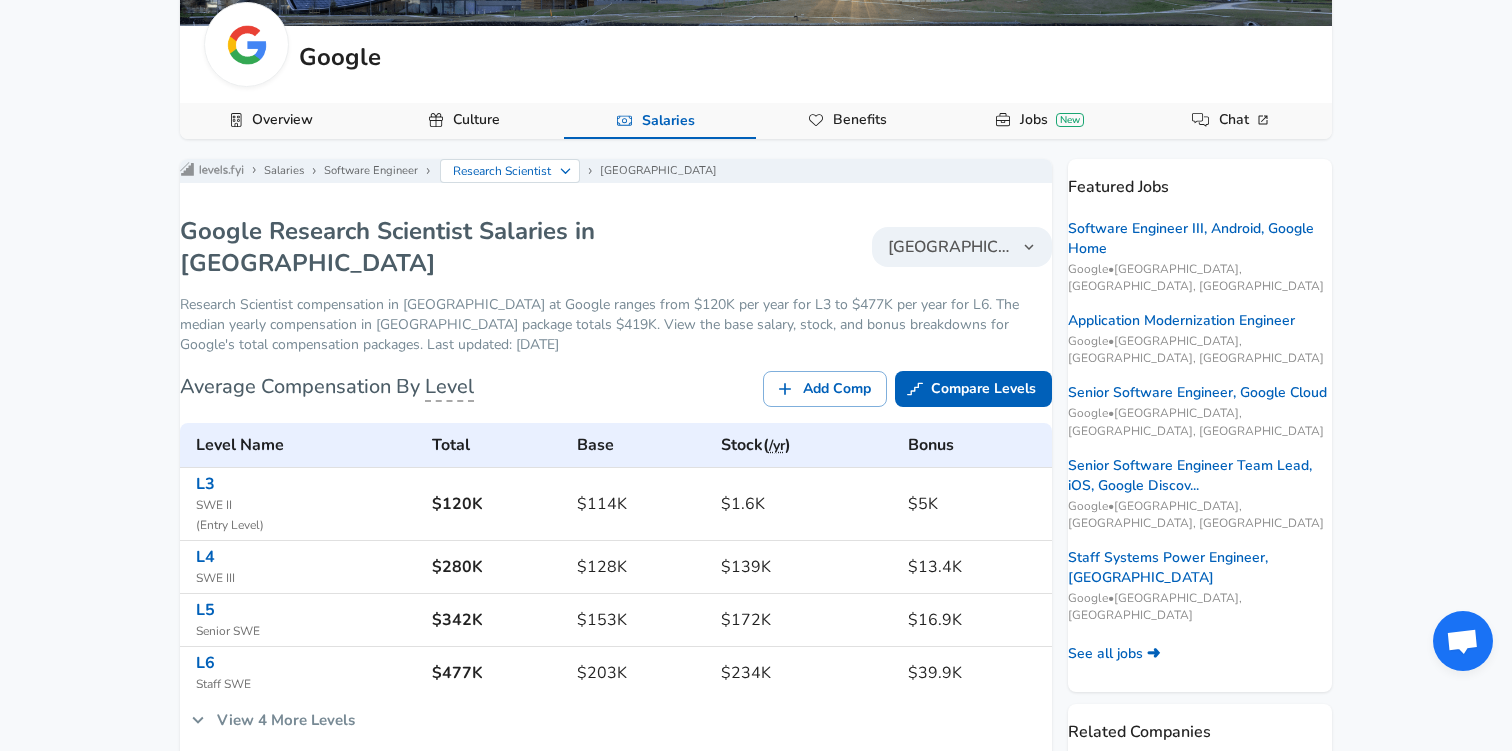 scroll, scrollTop: 0, scrollLeft: 0, axis: both 